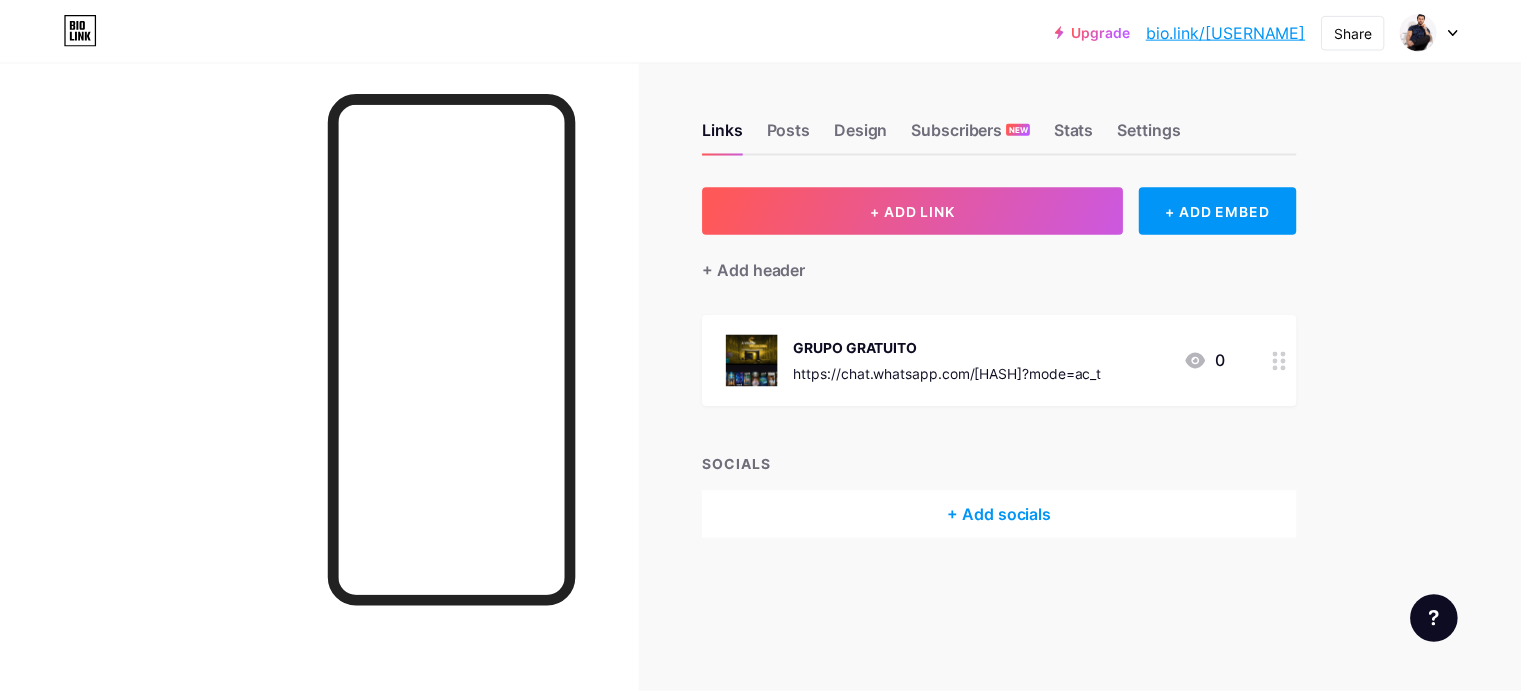 scroll, scrollTop: 0, scrollLeft: 0, axis: both 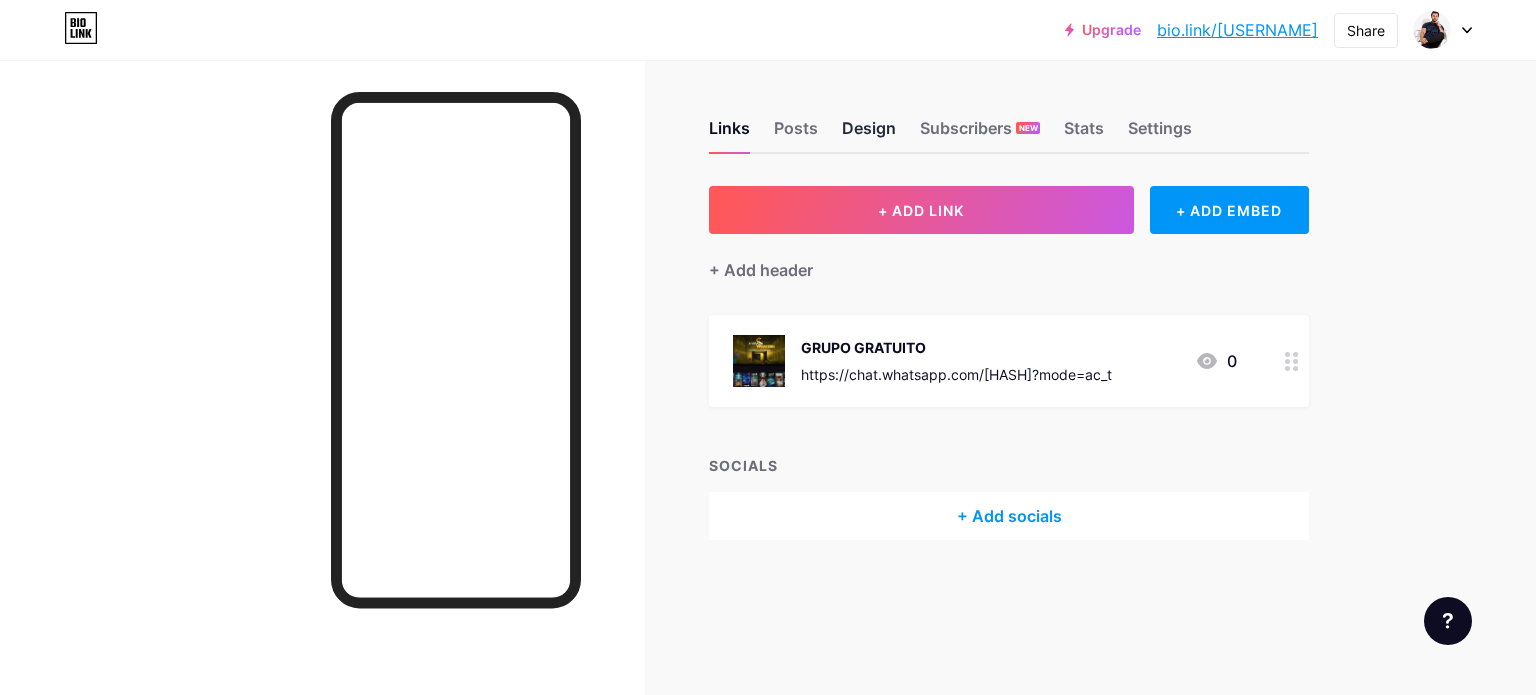 click on "Design" at bounding box center (869, 134) 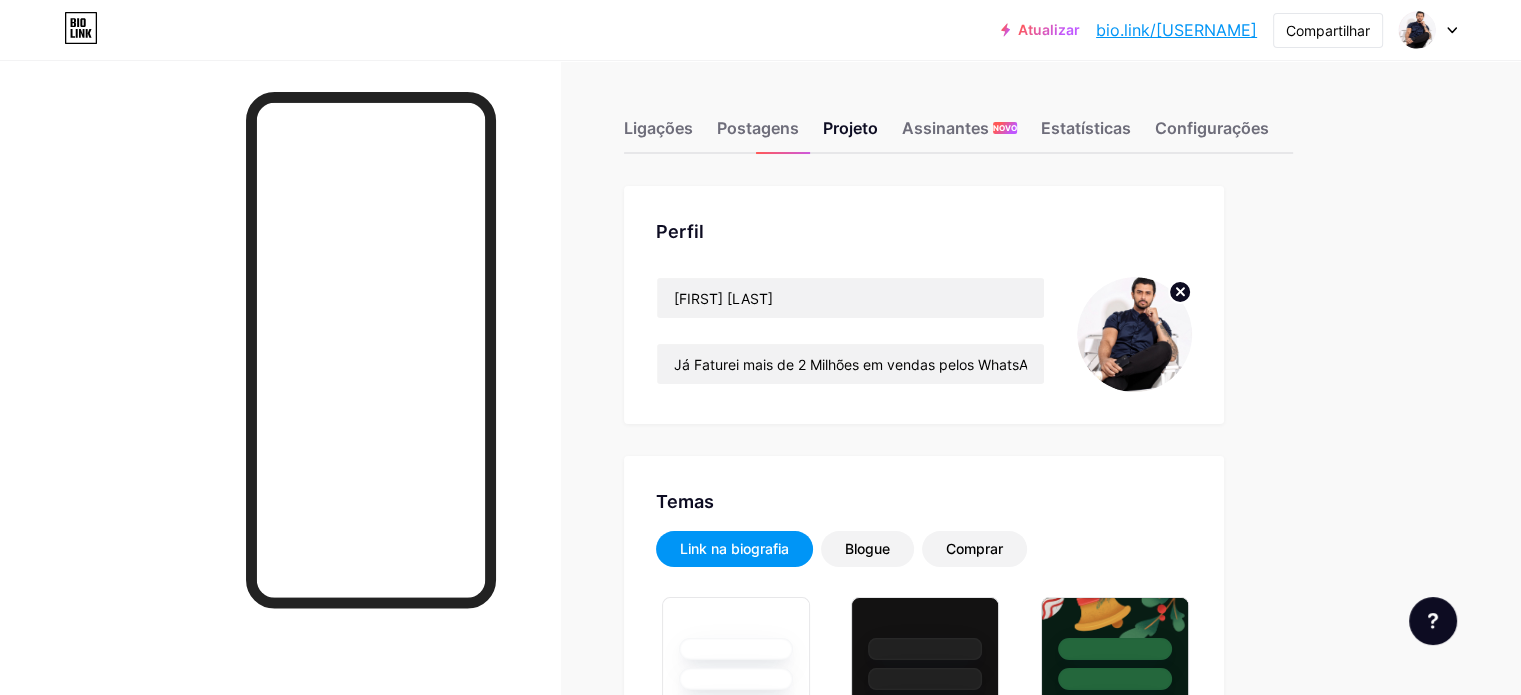 scroll, scrollTop: 100, scrollLeft: 0, axis: vertical 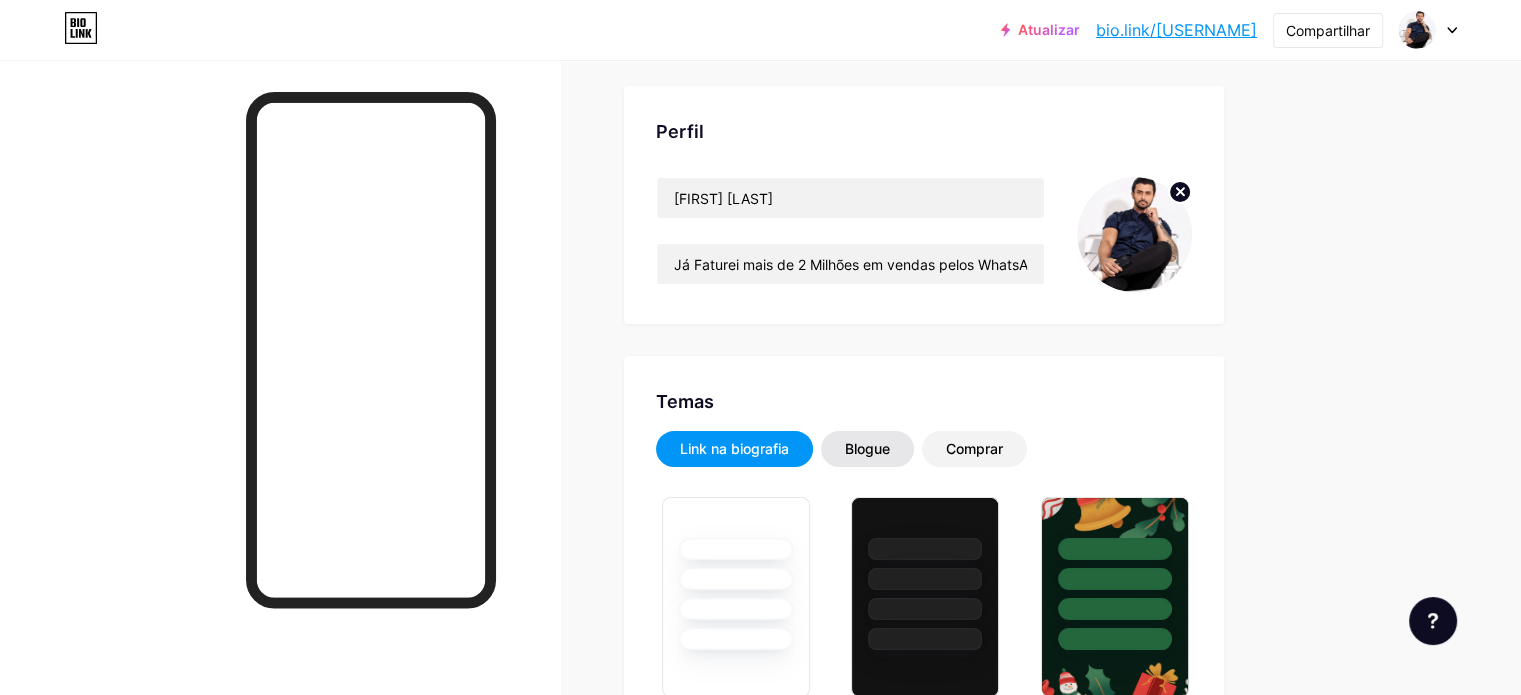 click on "Blogue" at bounding box center (867, 448) 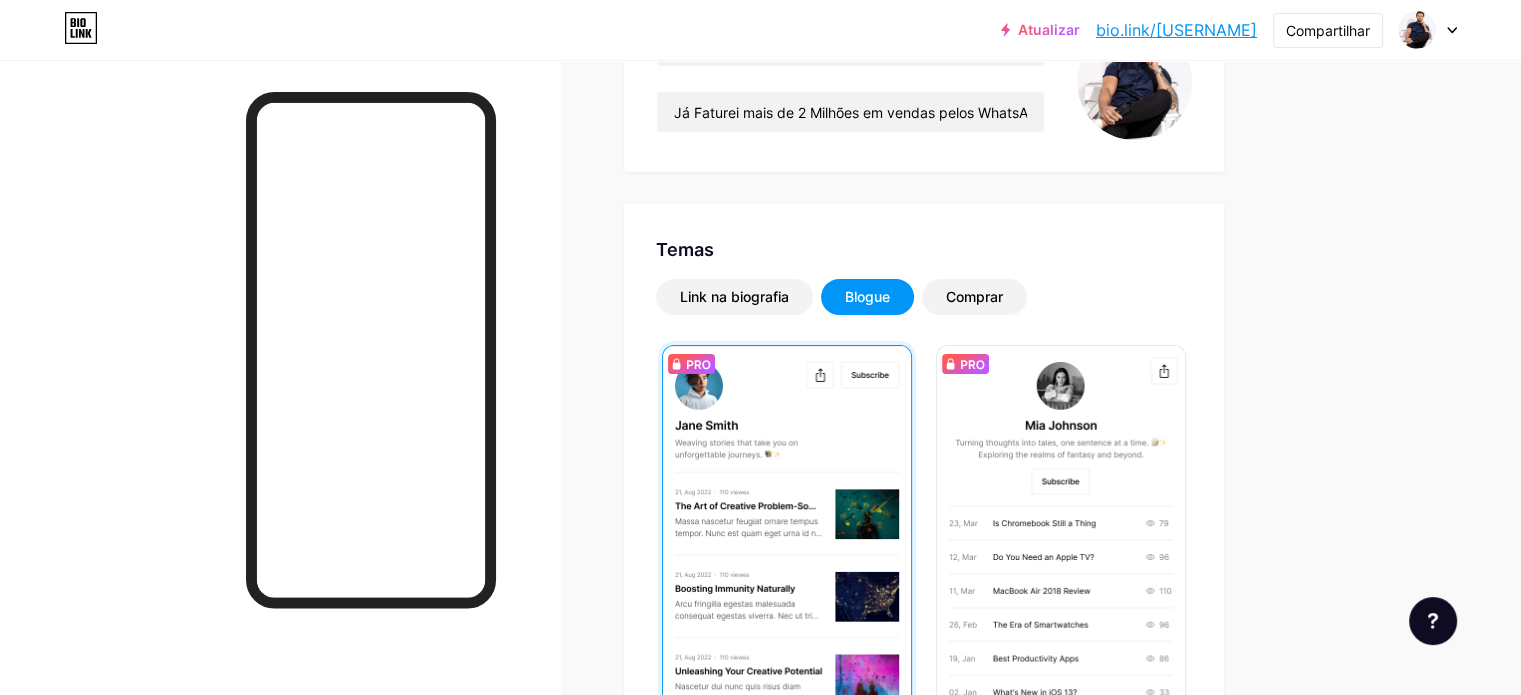 scroll, scrollTop: 0, scrollLeft: 0, axis: both 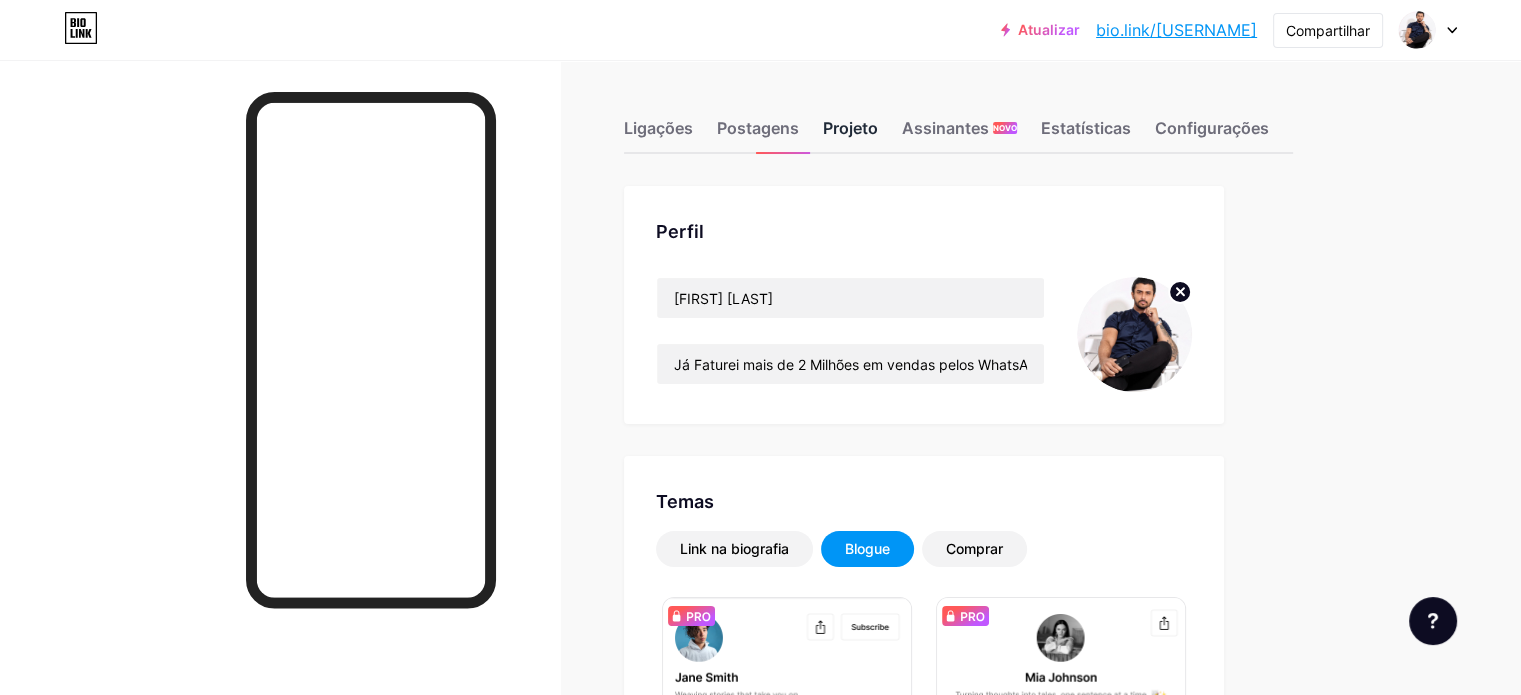click on "Projeto" at bounding box center [850, 134] 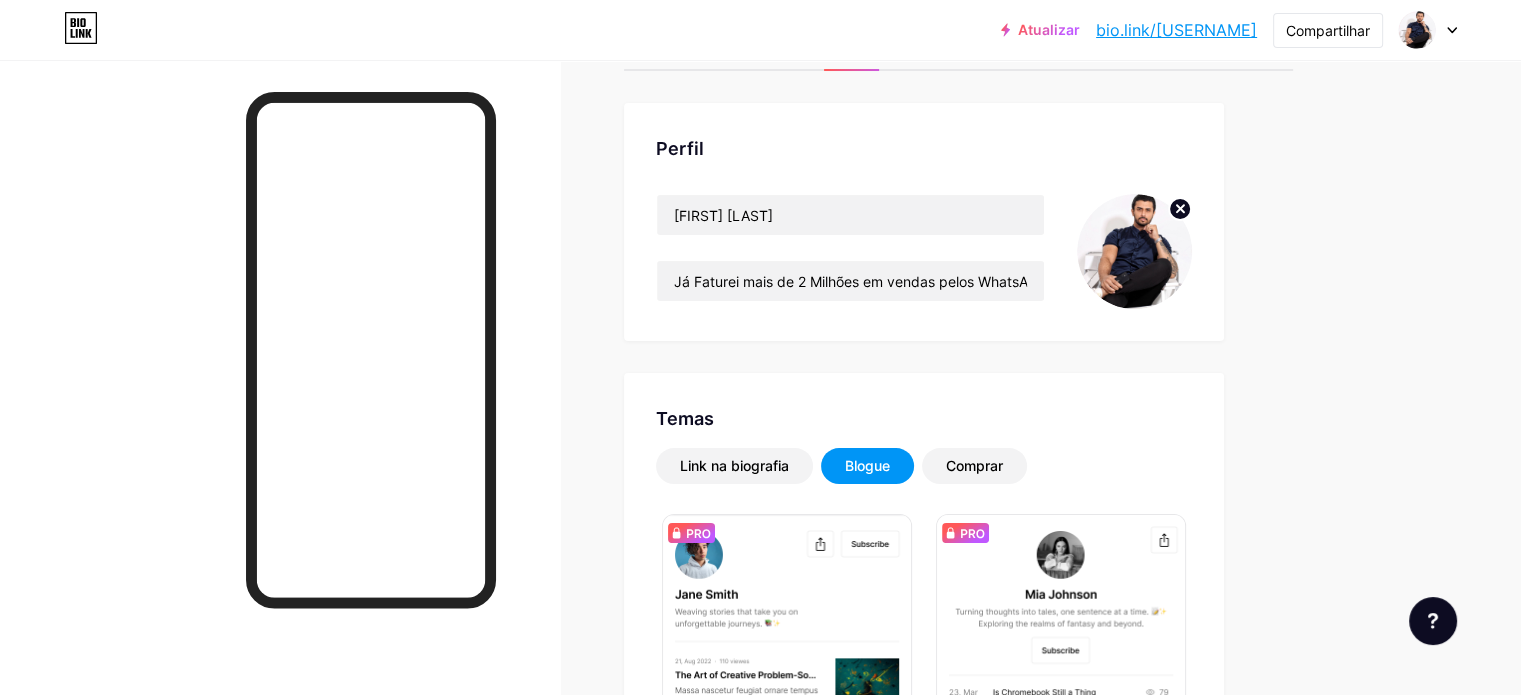 scroll, scrollTop: 0, scrollLeft: 0, axis: both 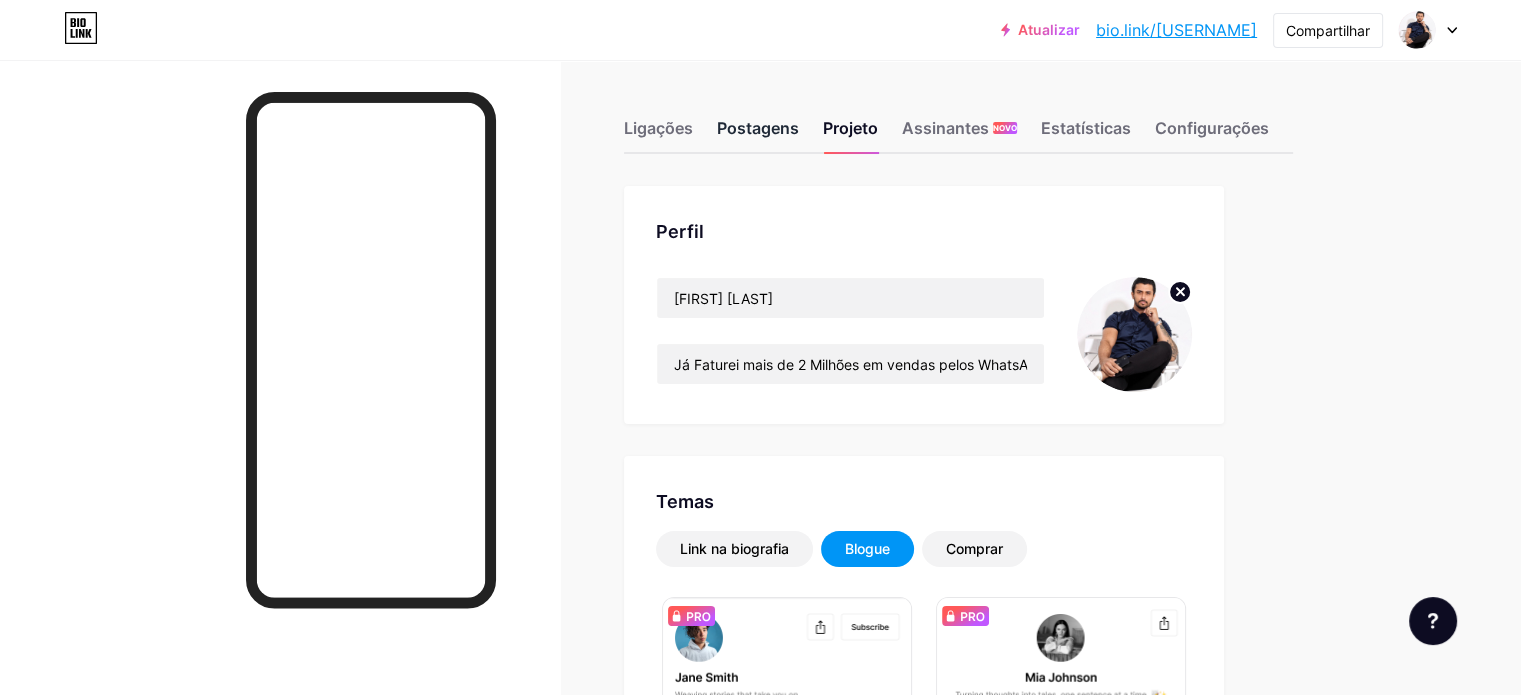 click on "Postagens" at bounding box center (758, 128) 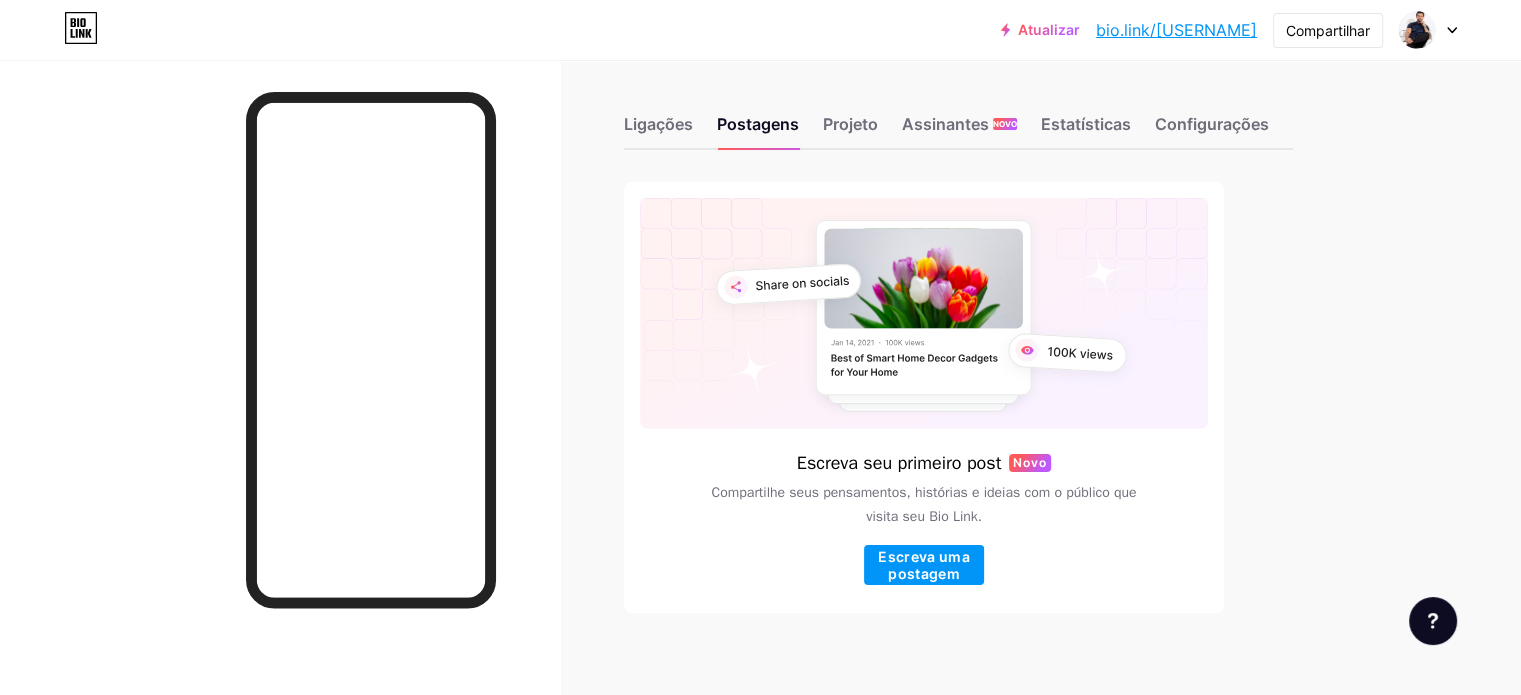 scroll, scrollTop: 0, scrollLeft: 0, axis: both 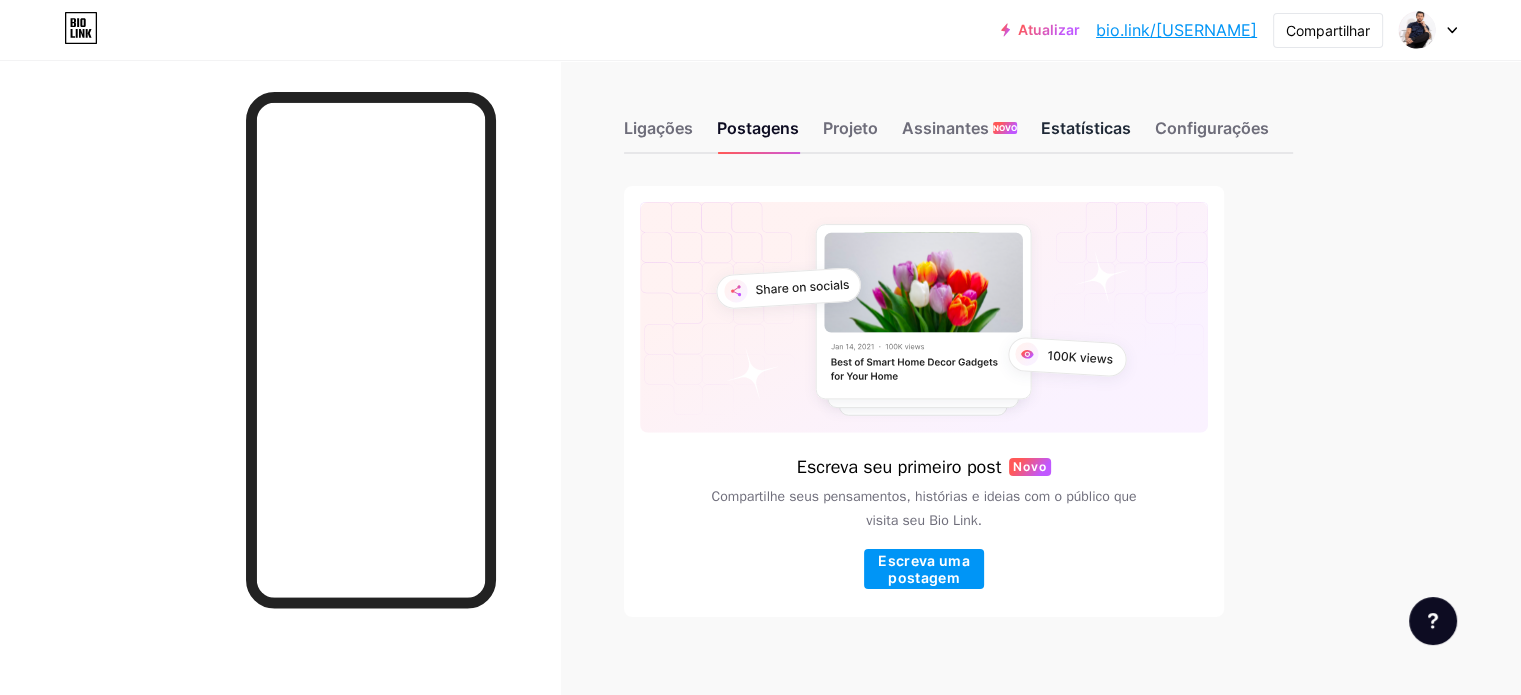 click on "Estatísticas" at bounding box center [1086, 128] 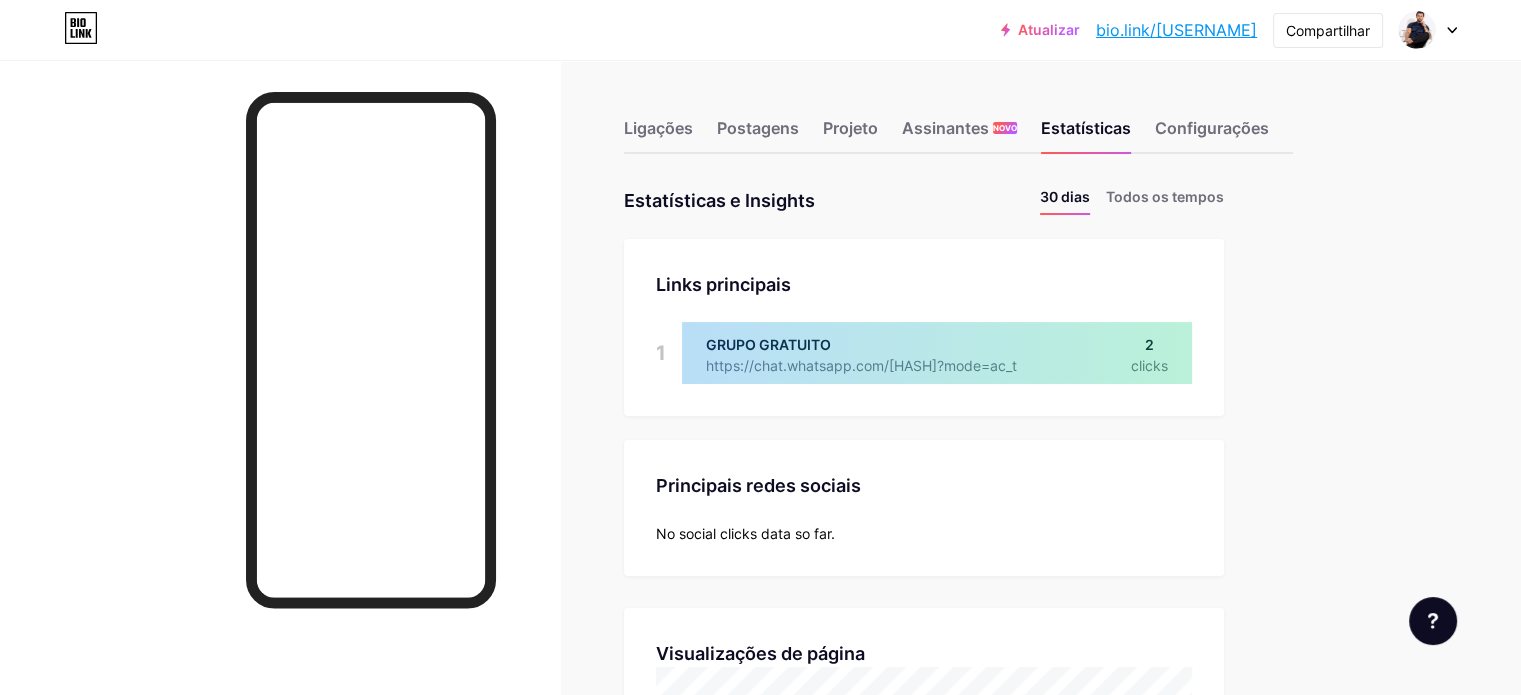 scroll, scrollTop: 999304, scrollLeft: 998479, axis: both 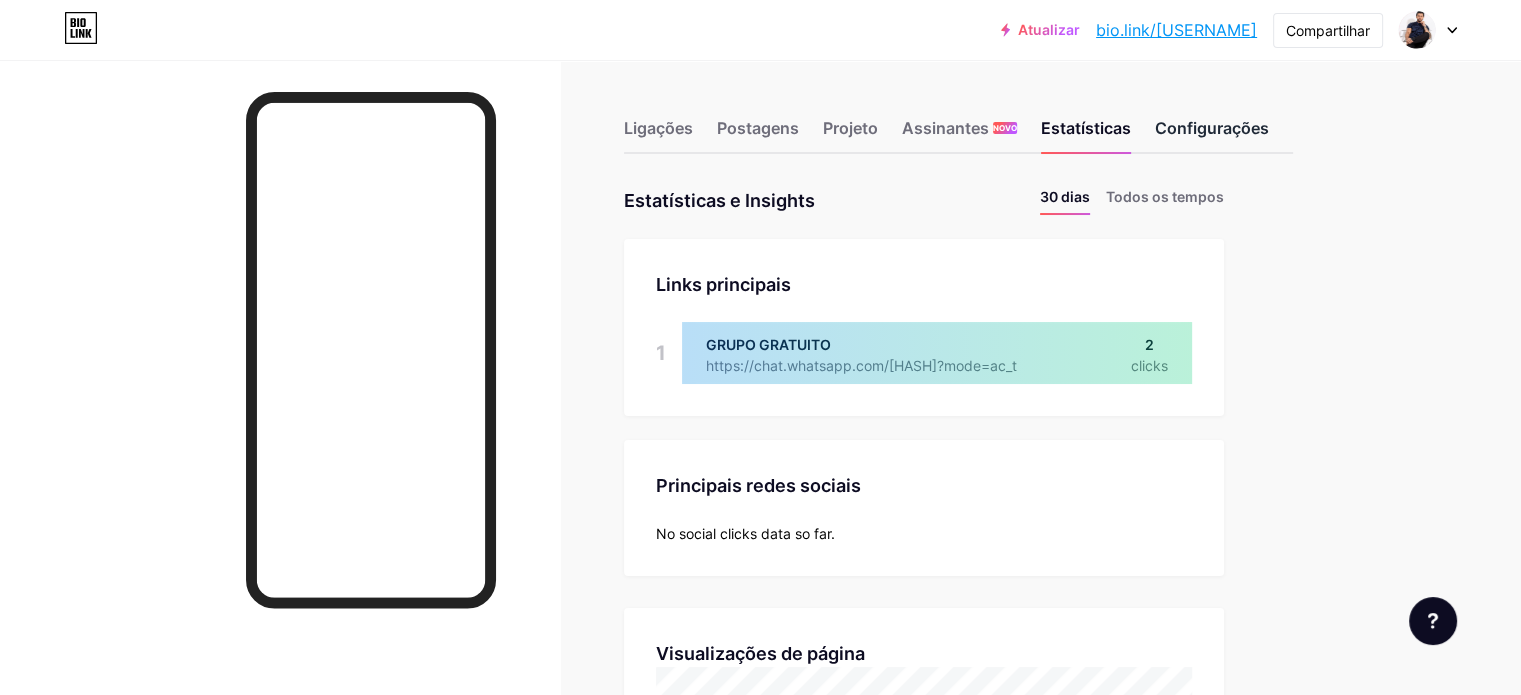 click on "Configurações" at bounding box center [1212, 134] 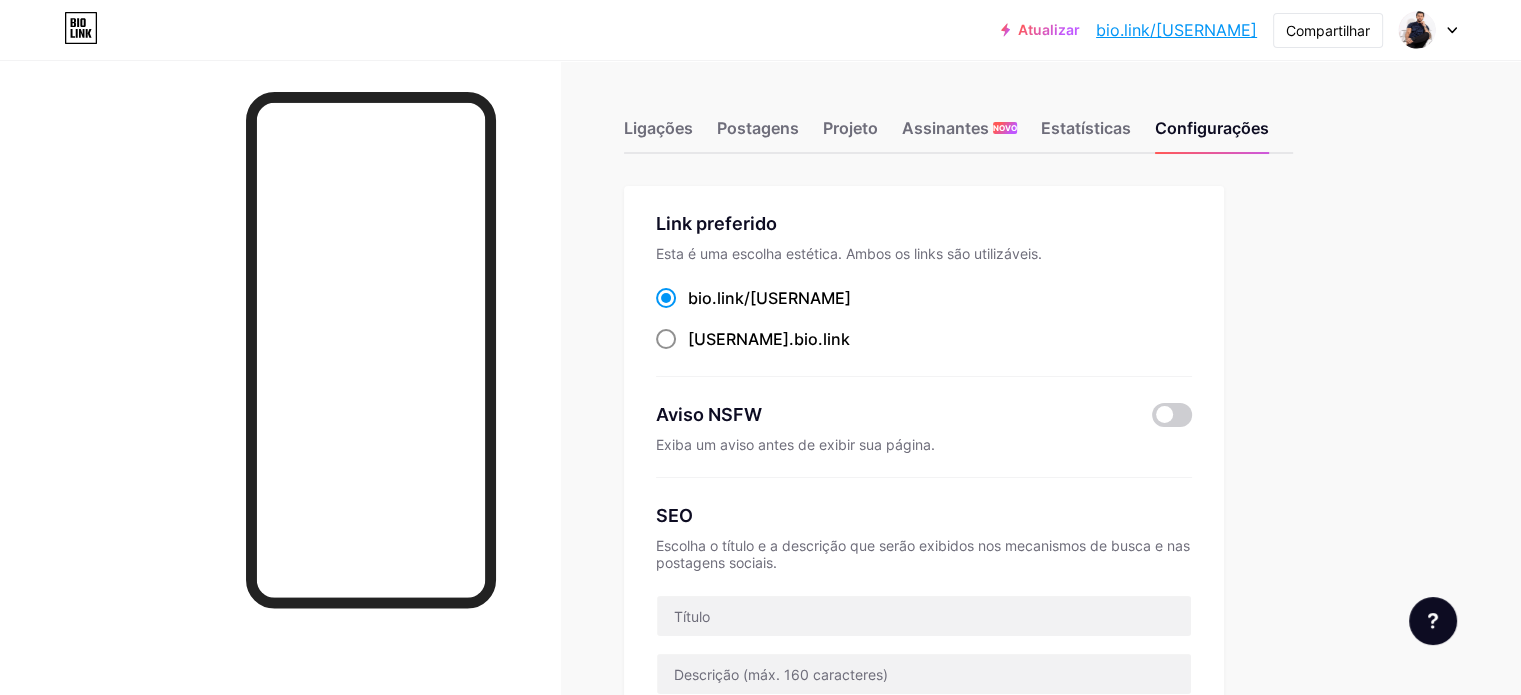 click on "[USERNAME]" at bounding box center [738, 339] 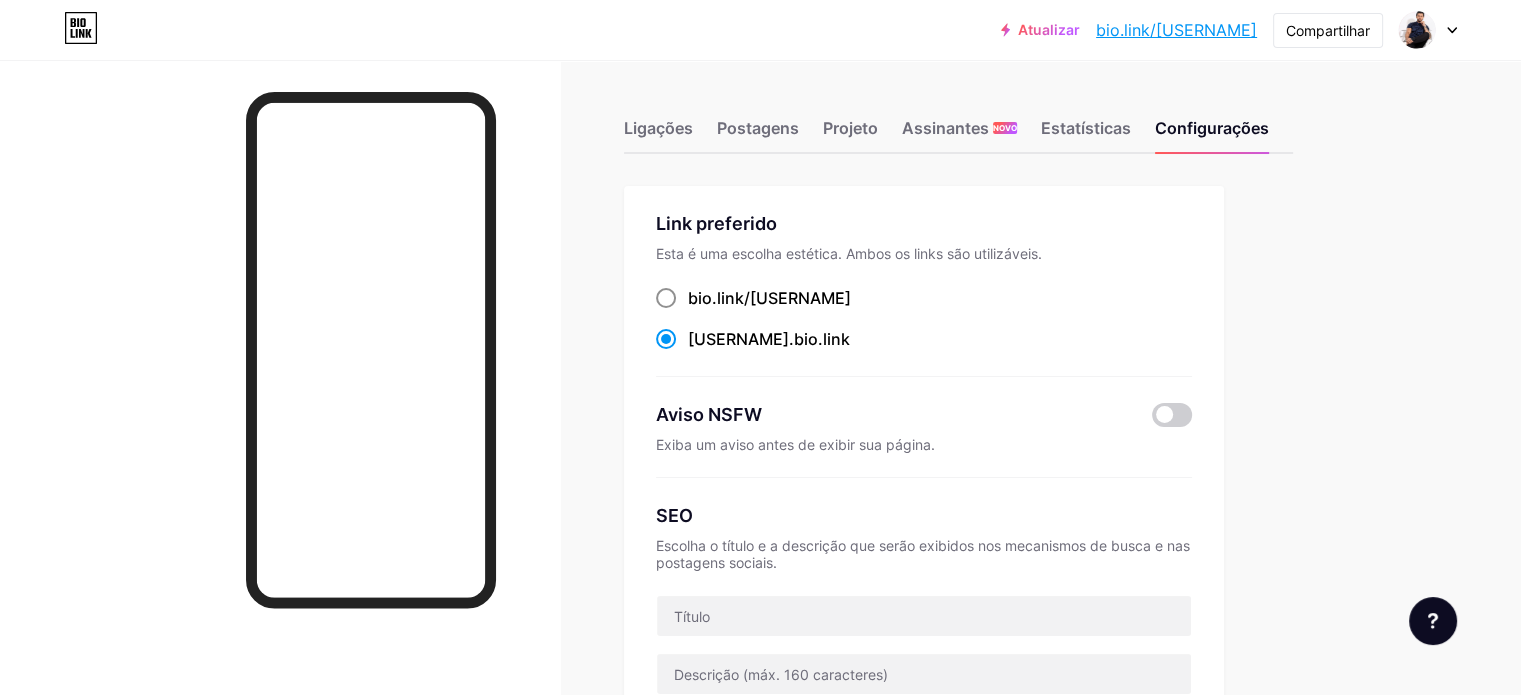click on "bio.link/" at bounding box center (719, 298) 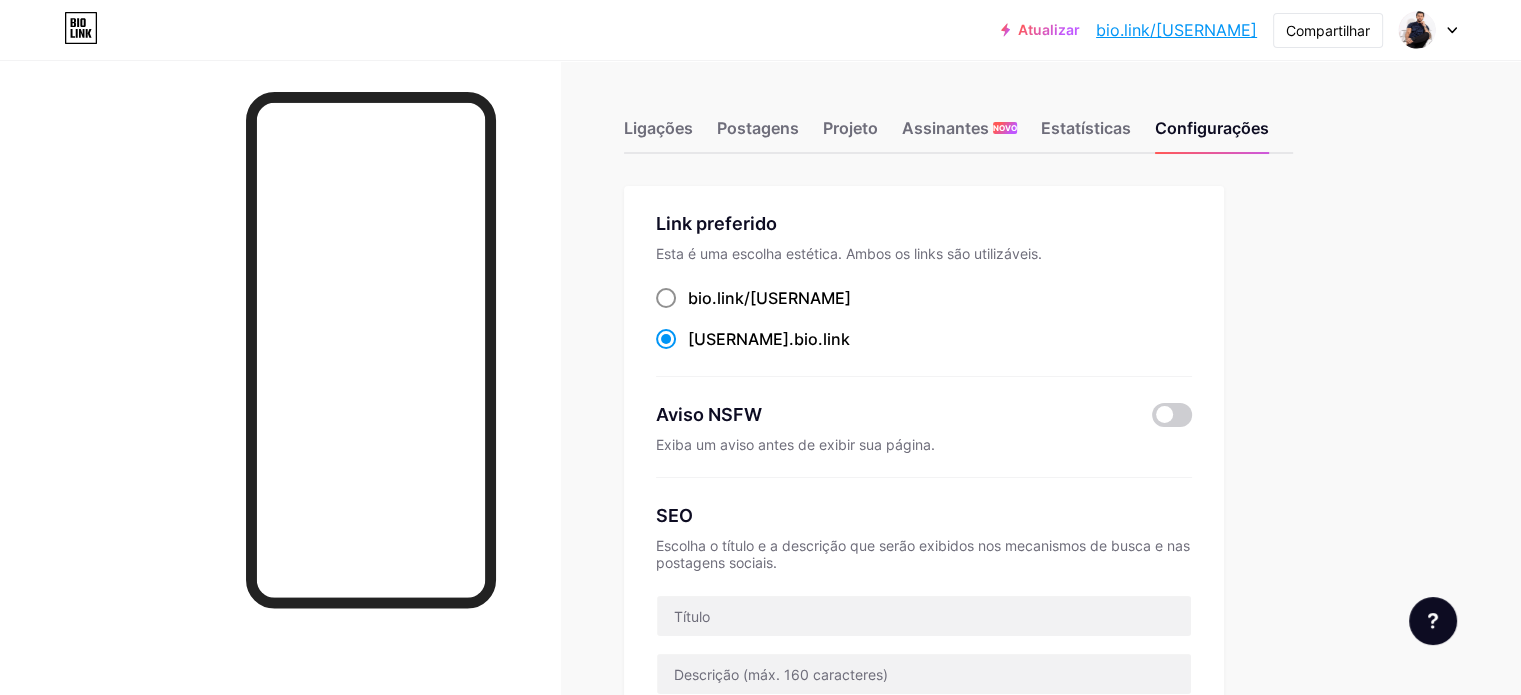 click on "bio.link/ [USERNAME]" at bounding box center (694, 316) 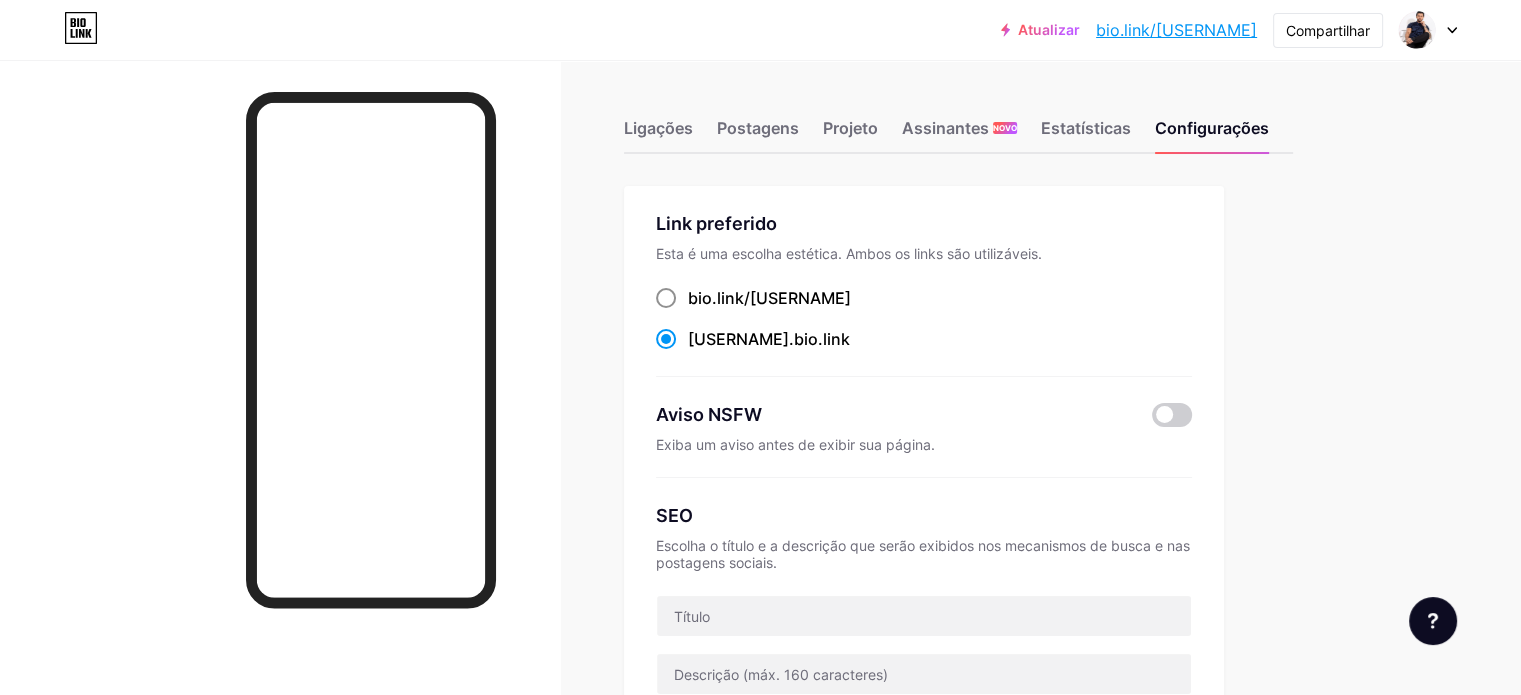 radio on "true" 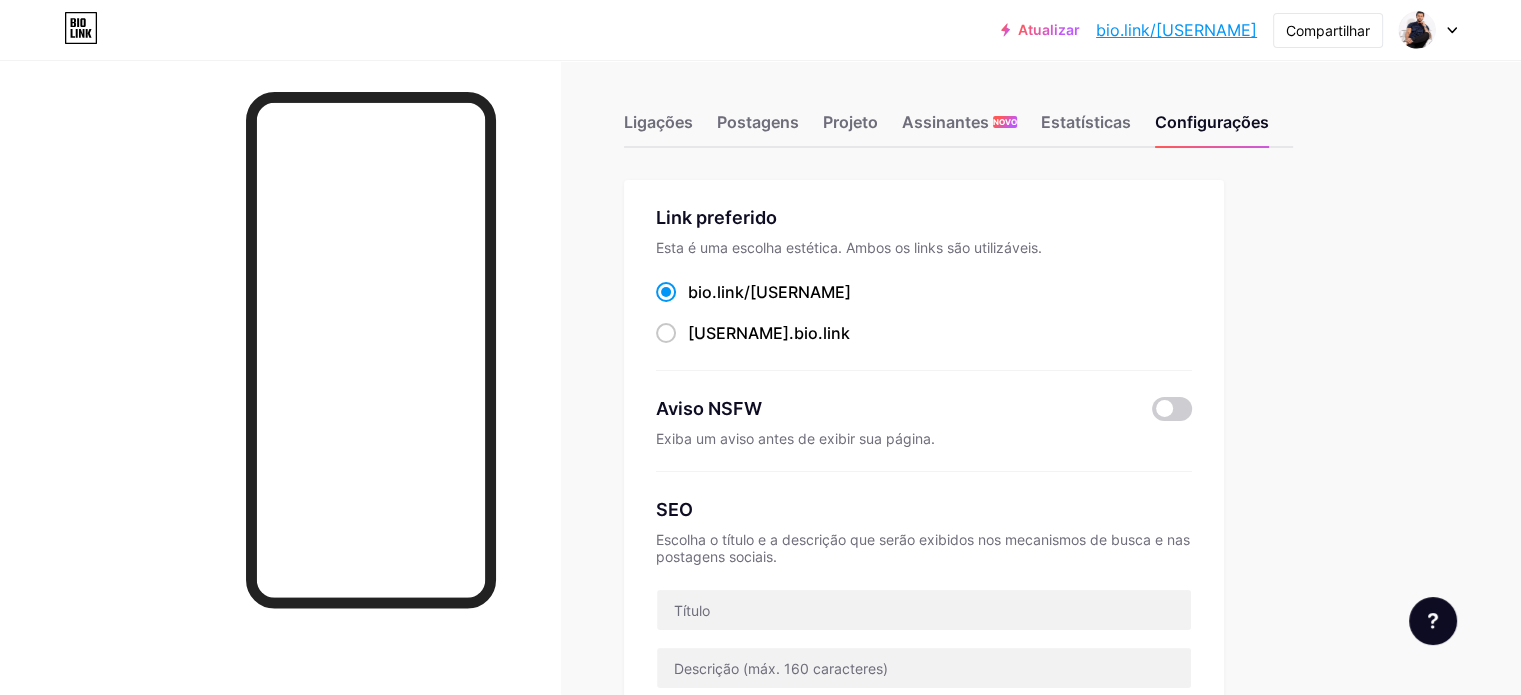 scroll, scrollTop: 0, scrollLeft: 0, axis: both 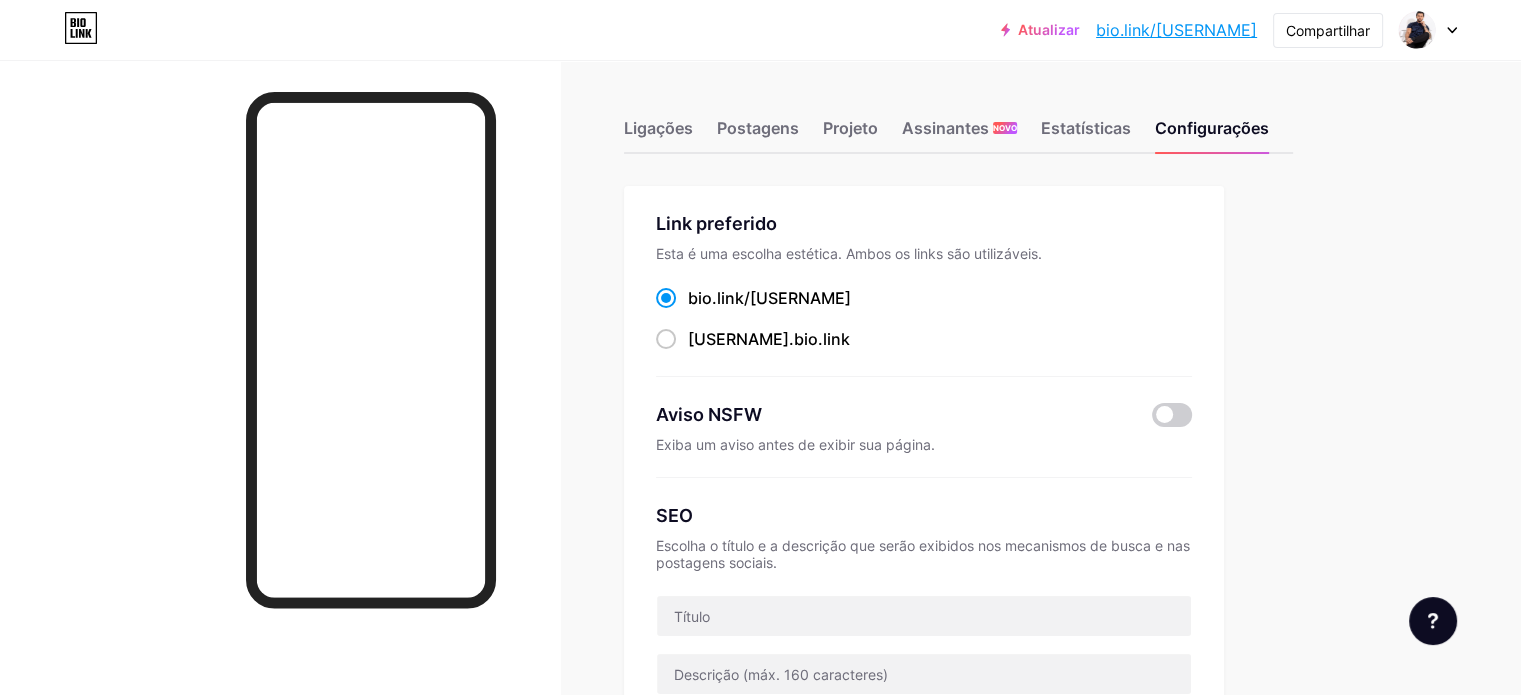 click on "Ligações
Postagens
Projeto
Assinantes
NOVO
Estatísticas
Configurações" at bounding box center [958, 119] 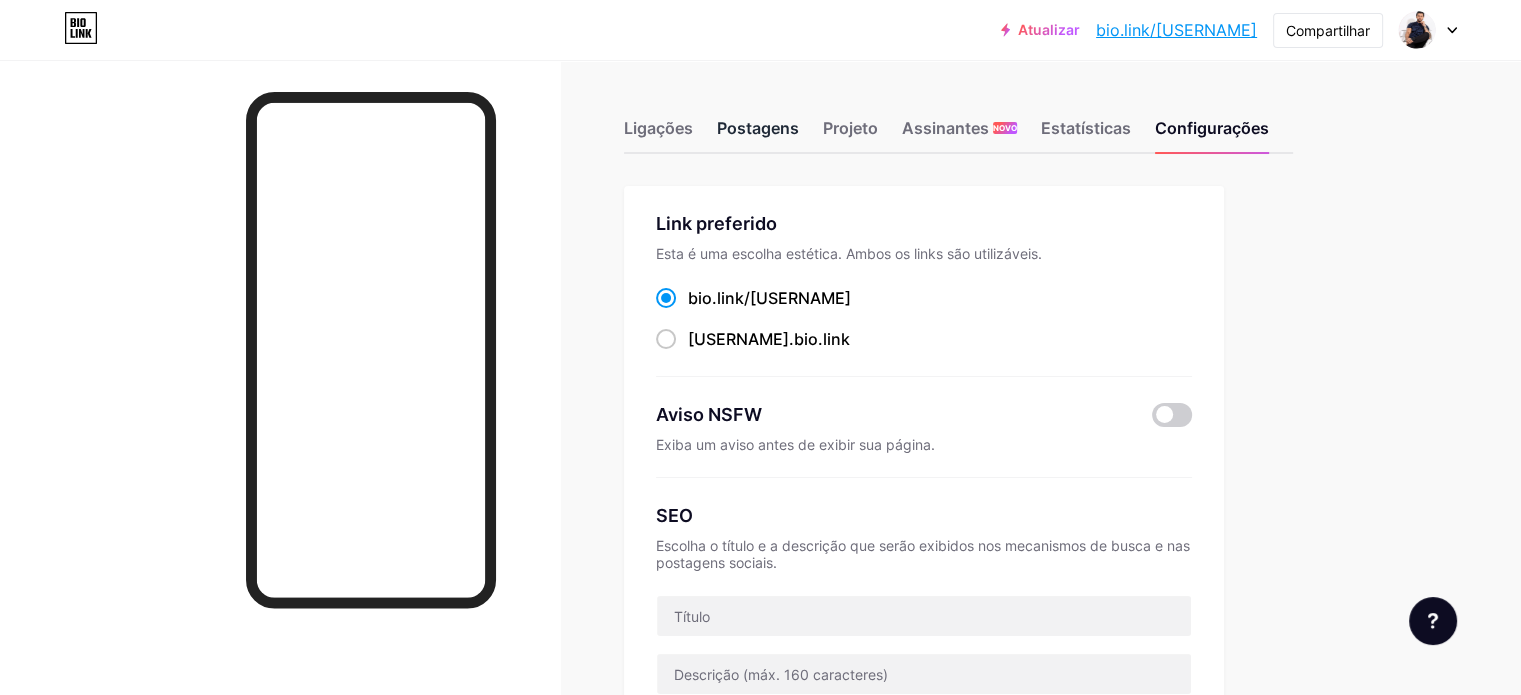 click on "Postagens" at bounding box center [758, 128] 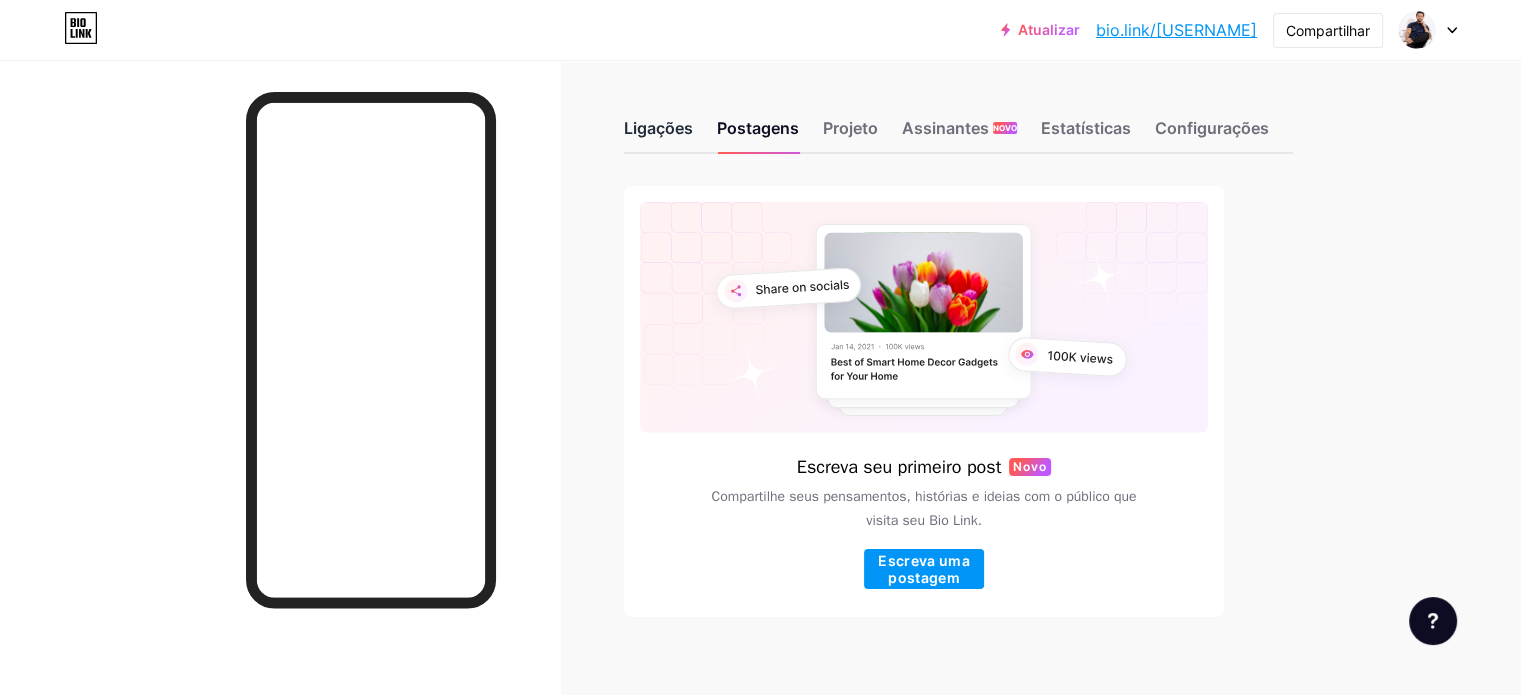 click on "Ligações" at bounding box center [658, 134] 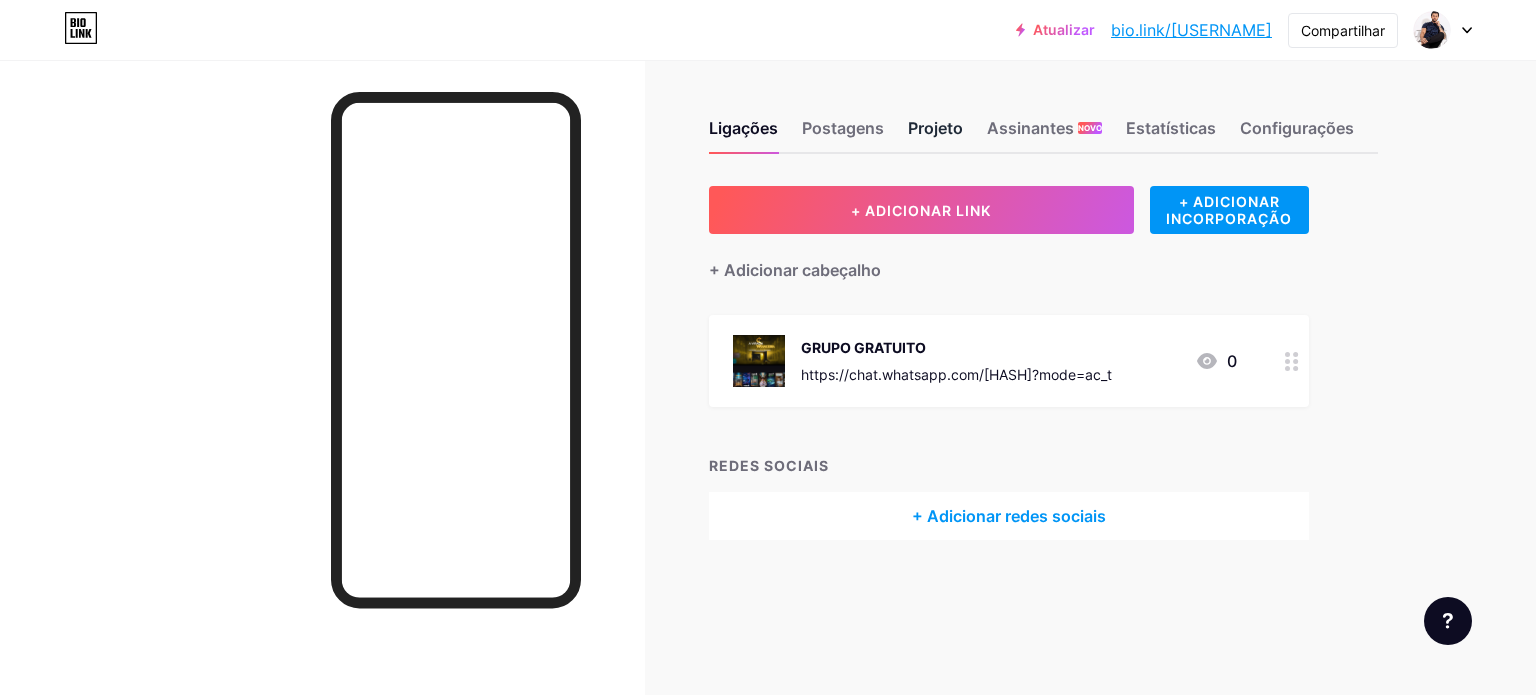 click on "Projeto" at bounding box center [935, 128] 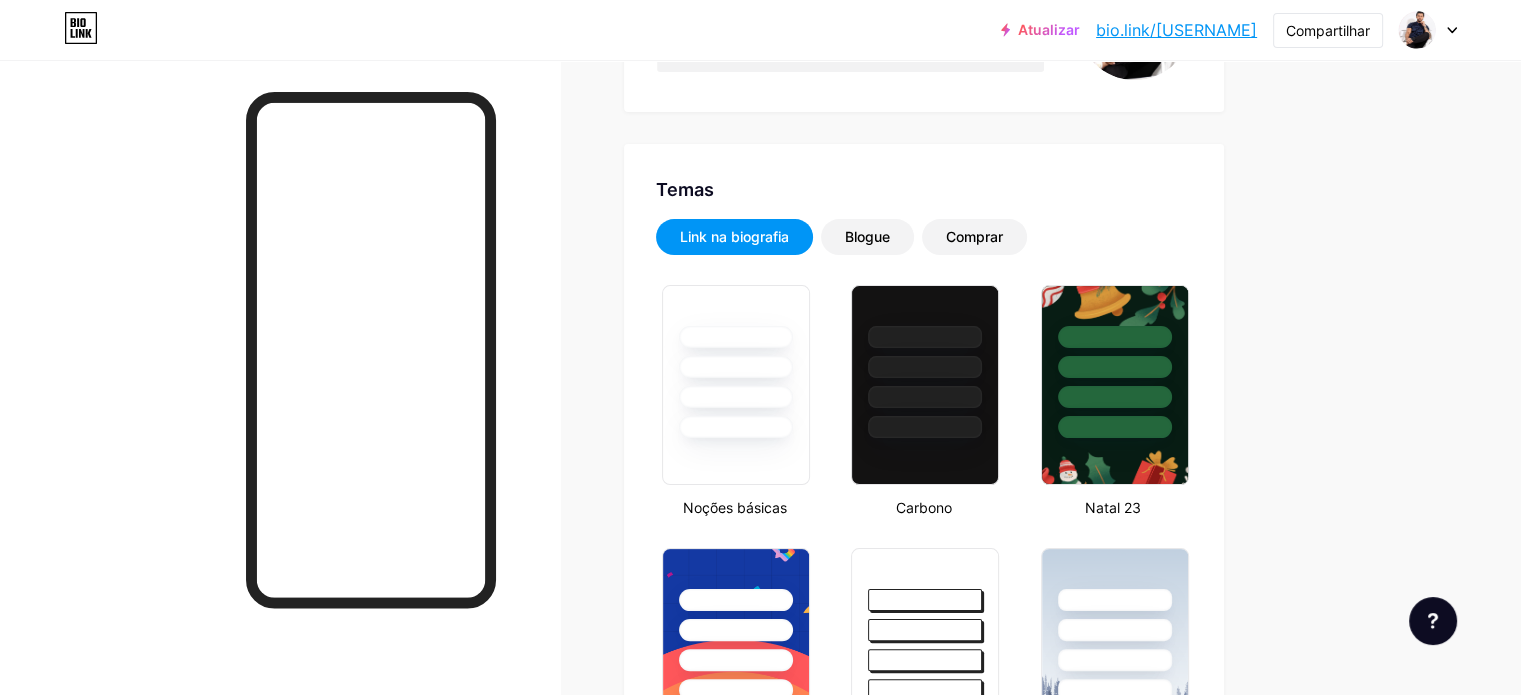 scroll, scrollTop: 232, scrollLeft: 0, axis: vertical 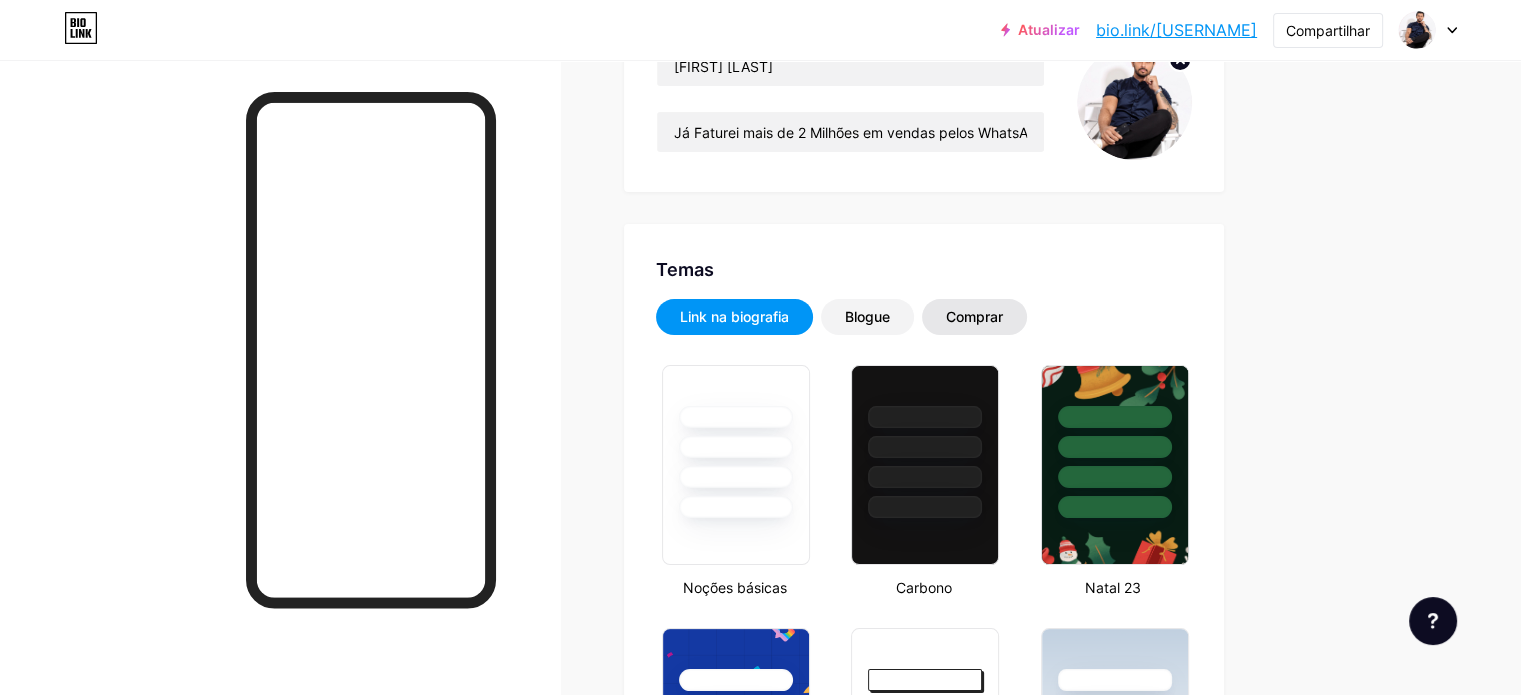 click on "Comprar" at bounding box center [974, 316] 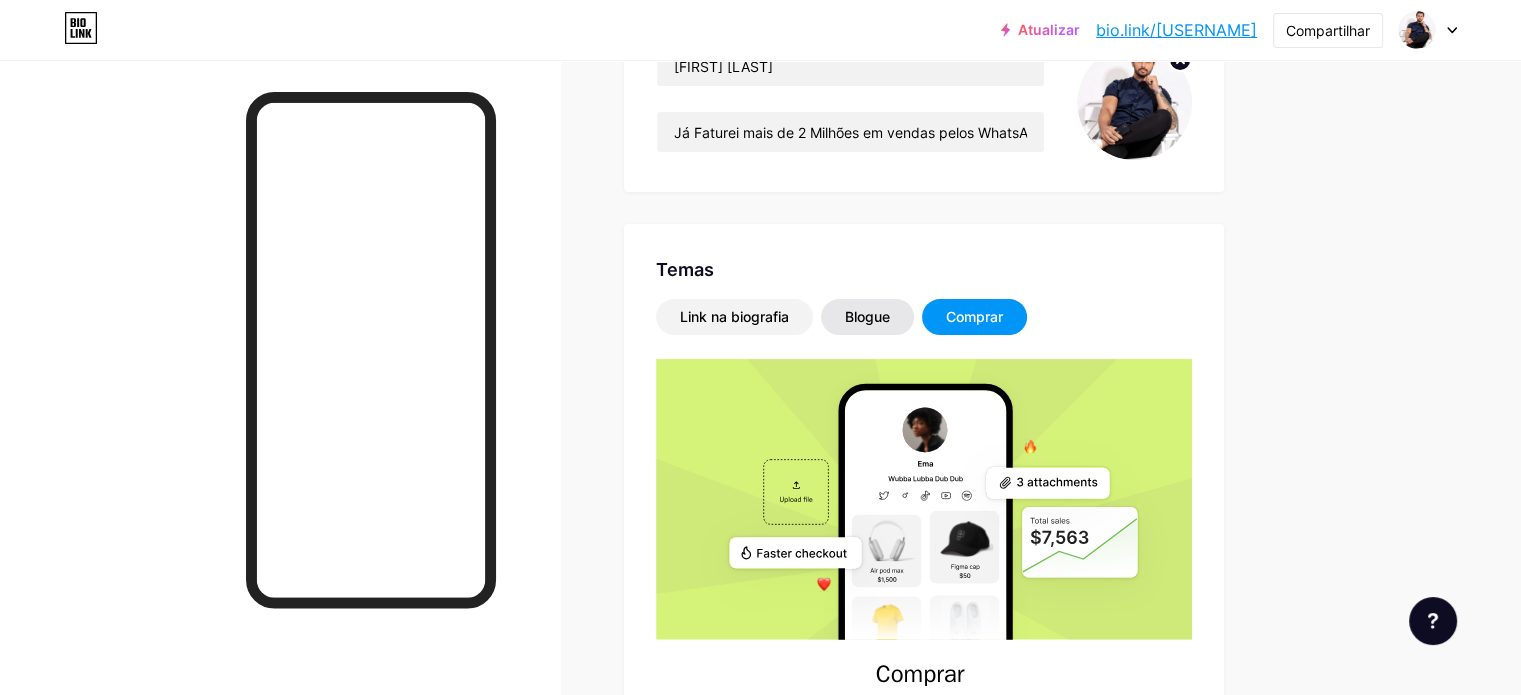 click on "Blogue" at bounding box center (867, 316) 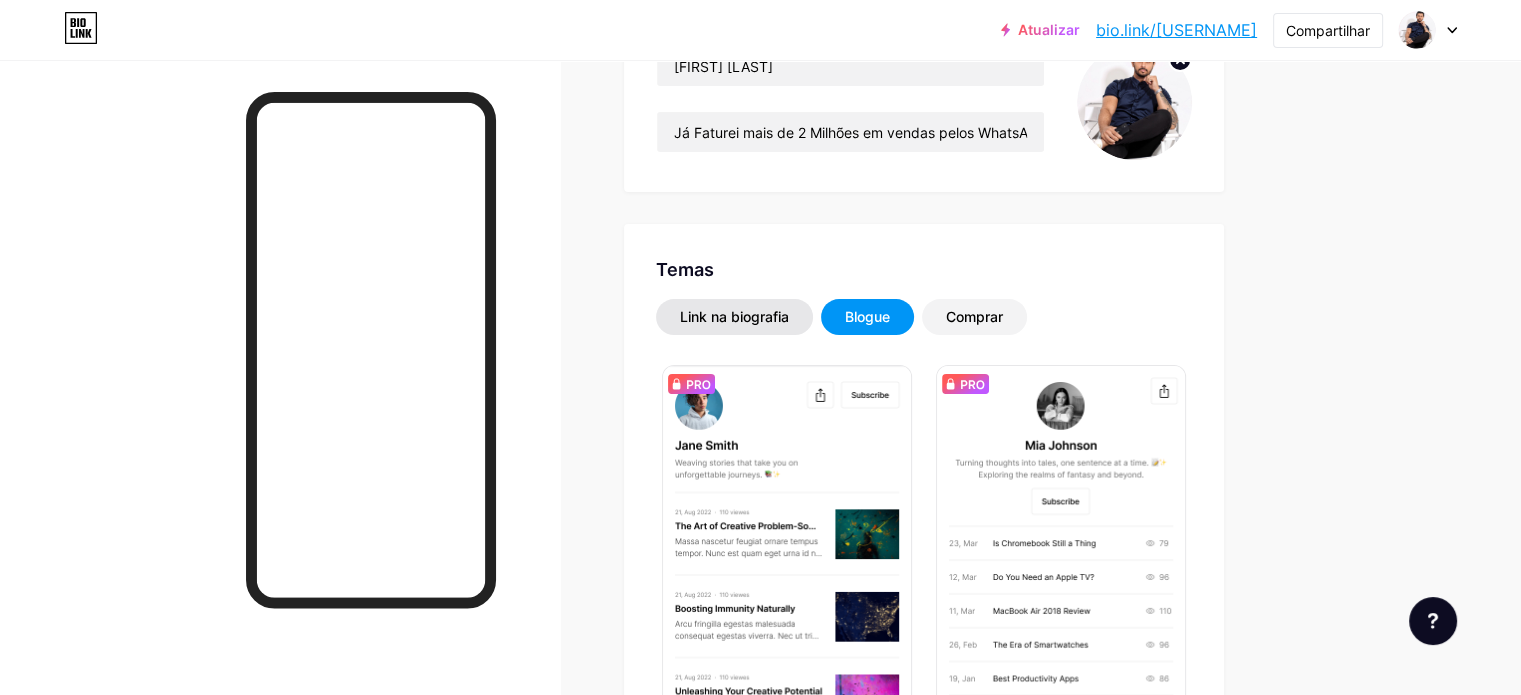 click on "Link na biografia" at bounding box center [734, 317] 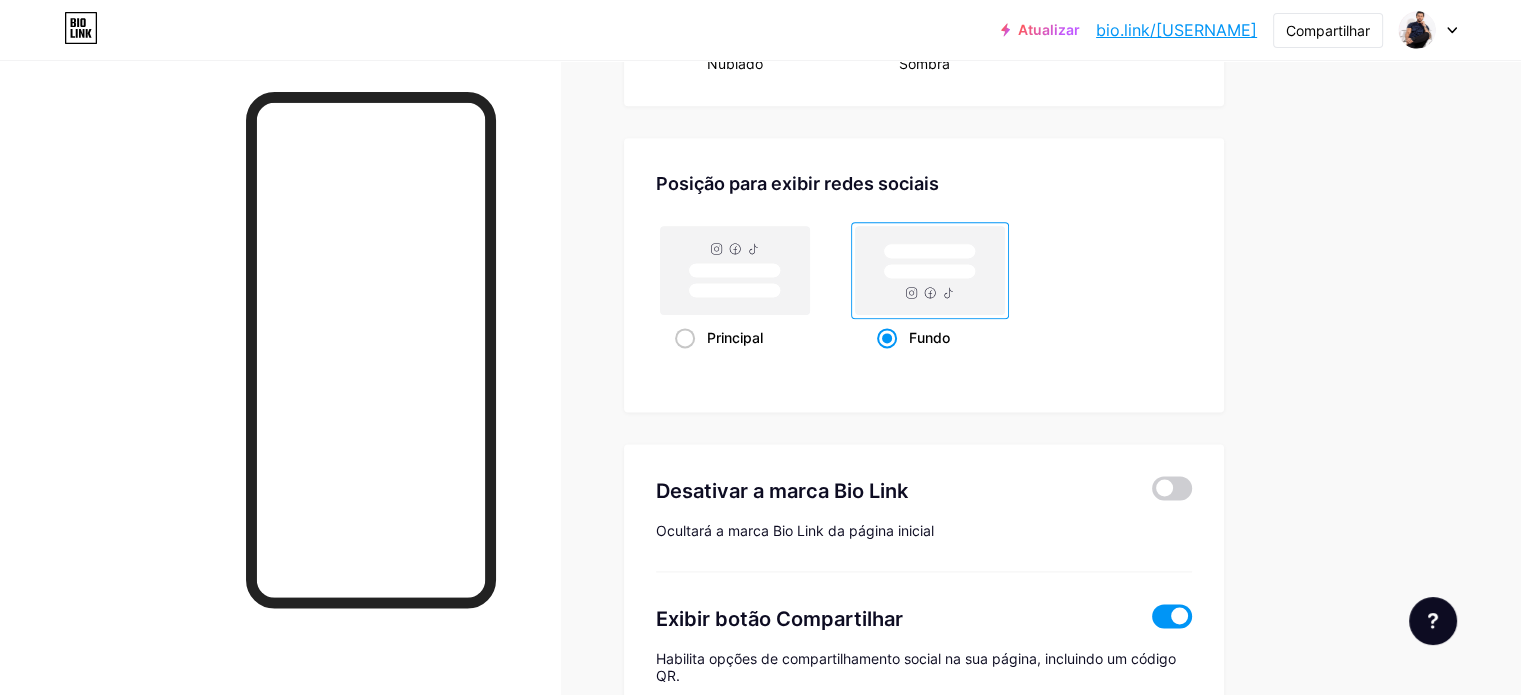 scroll, scrollTop: 2332, scrollLeft: 0, axis: vertical 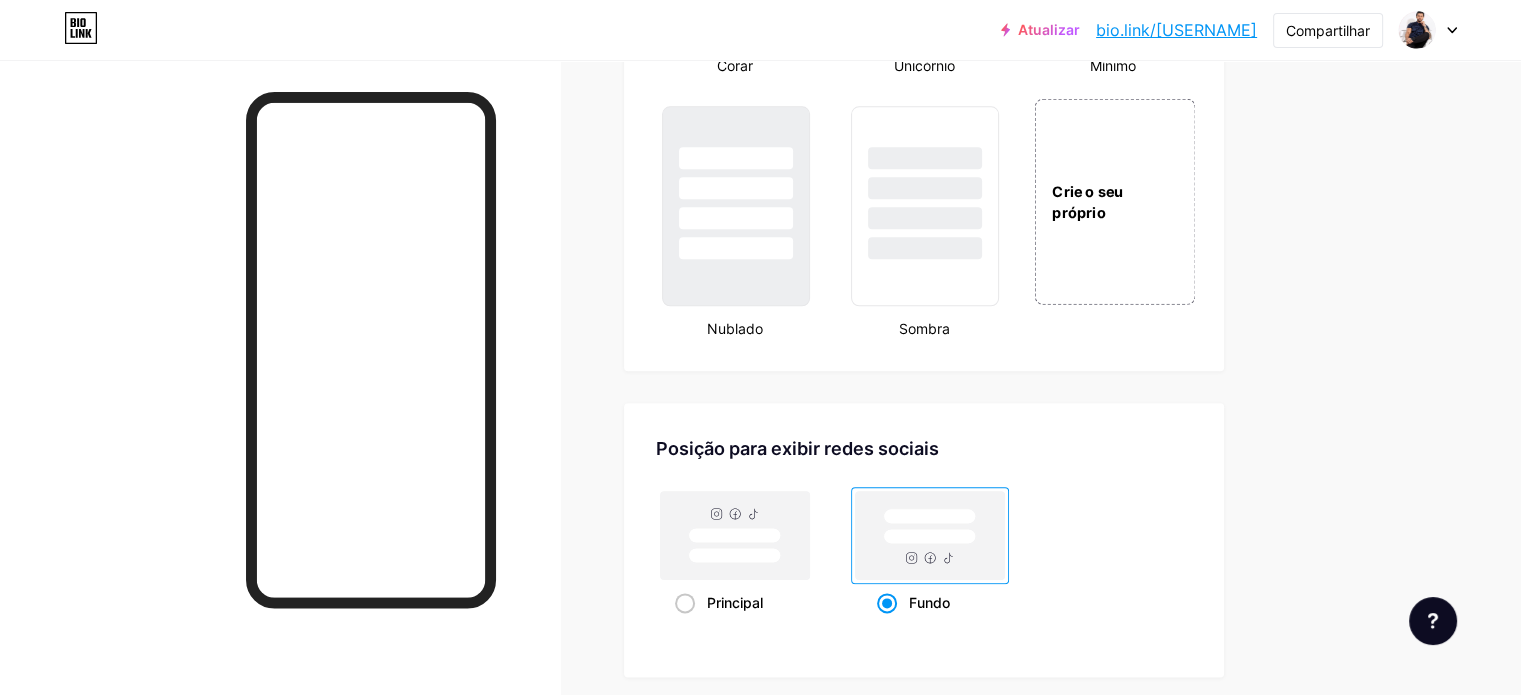 click on "Crie o seu próprio" at bounding box center [1114, 201] 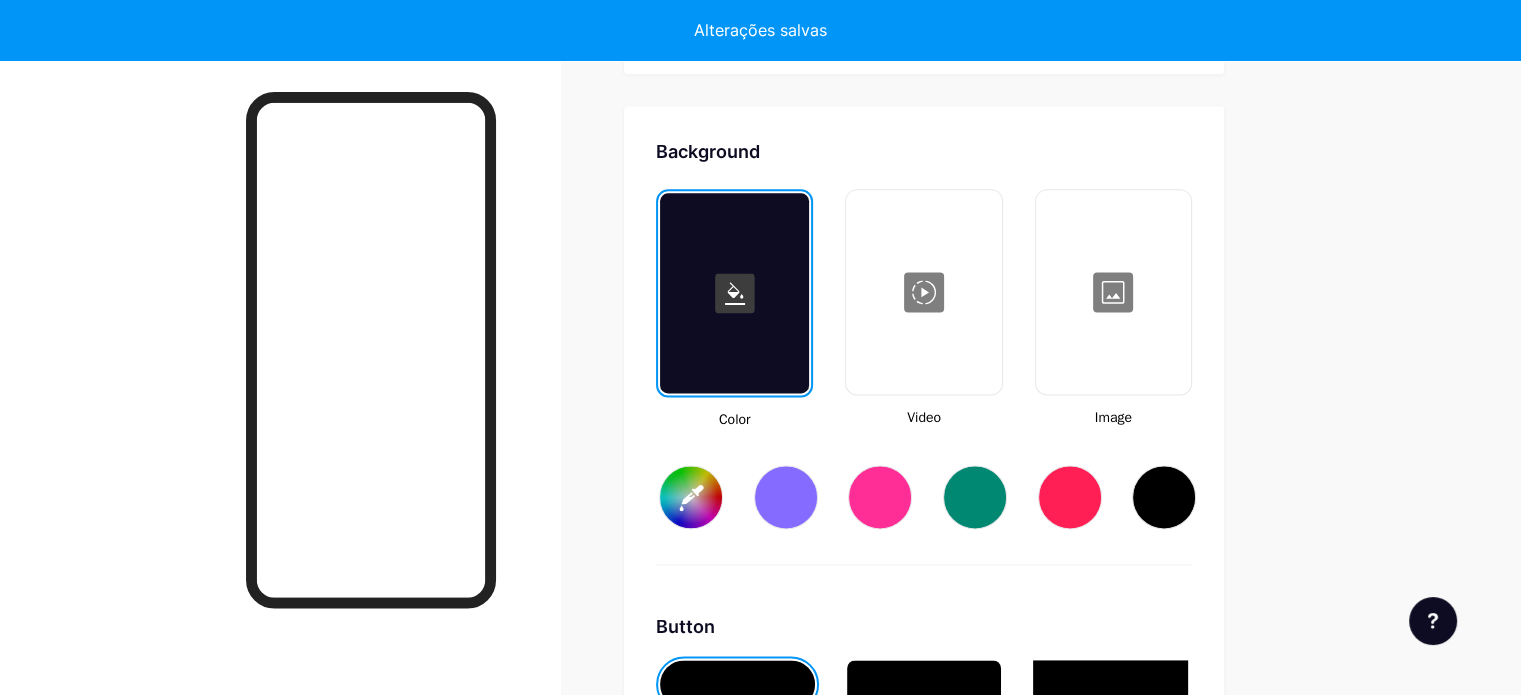 scroll, scrollTop: 2668, scrollLeft: 0, axis: vertical 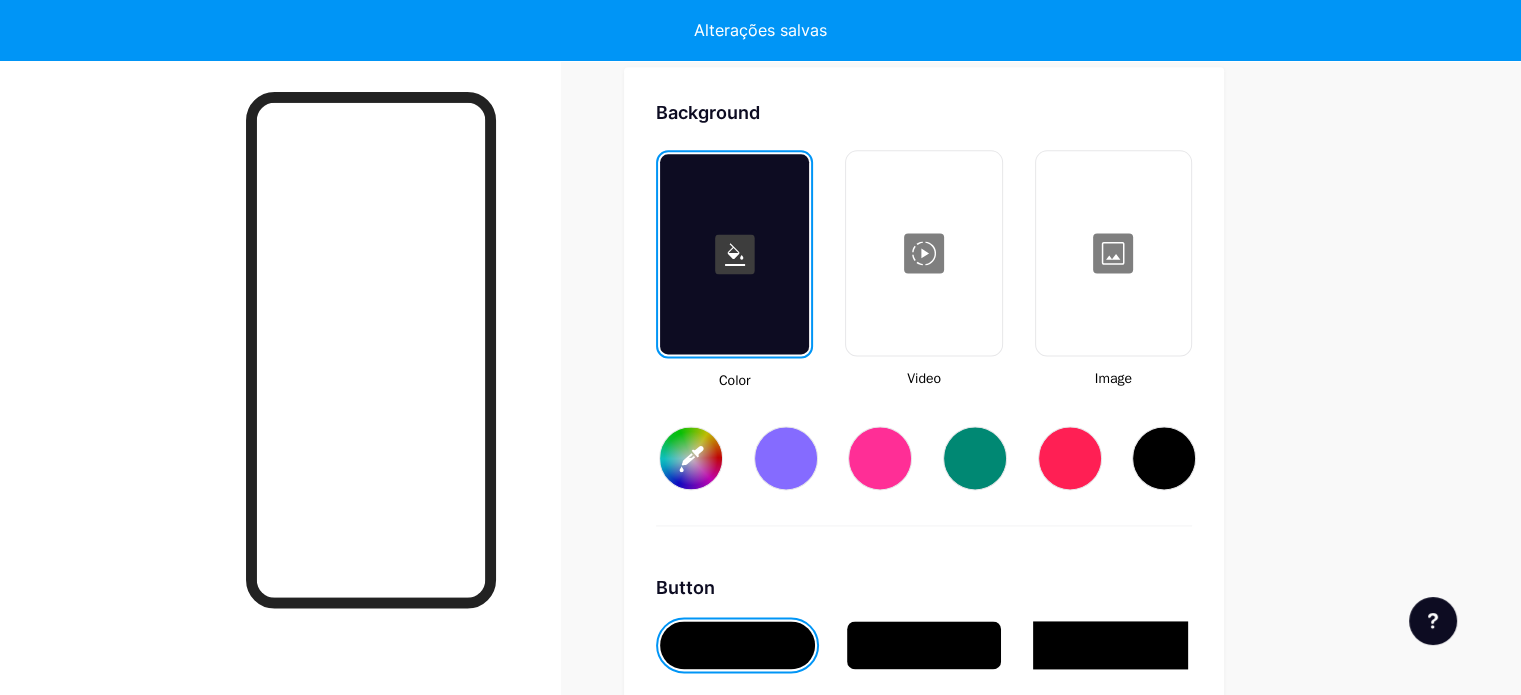 type on "#ffffff" 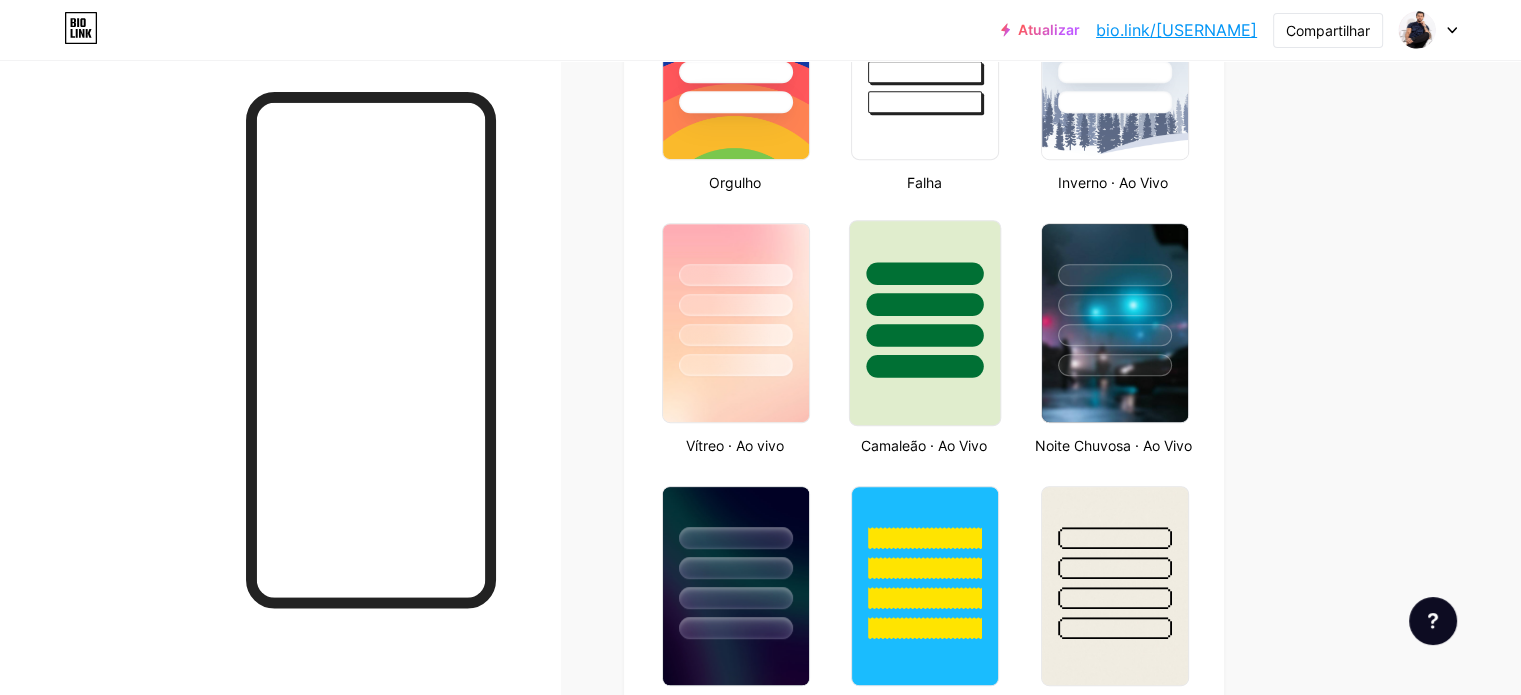 scroll, scrollTop: 868, scrollLeft: 0, axis: vertical 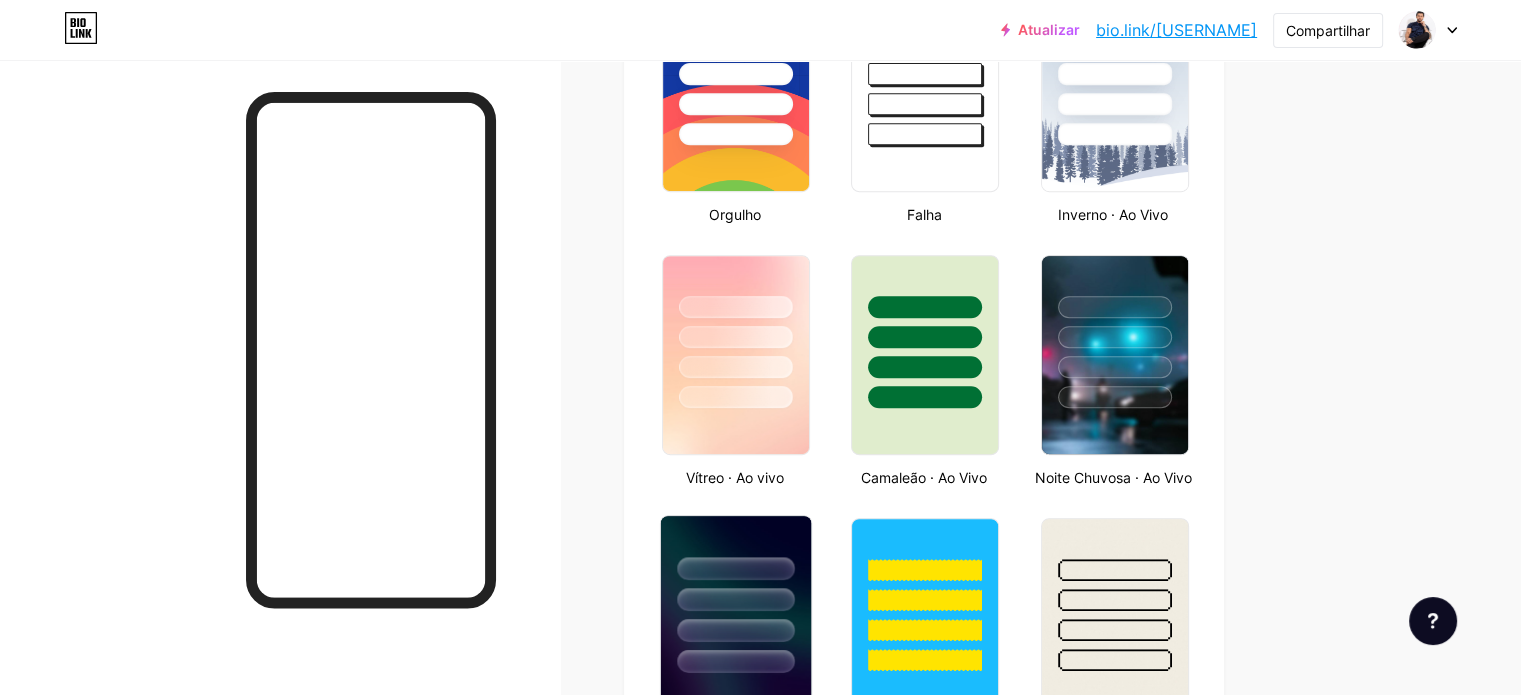 click at bounding box center [735, 599] 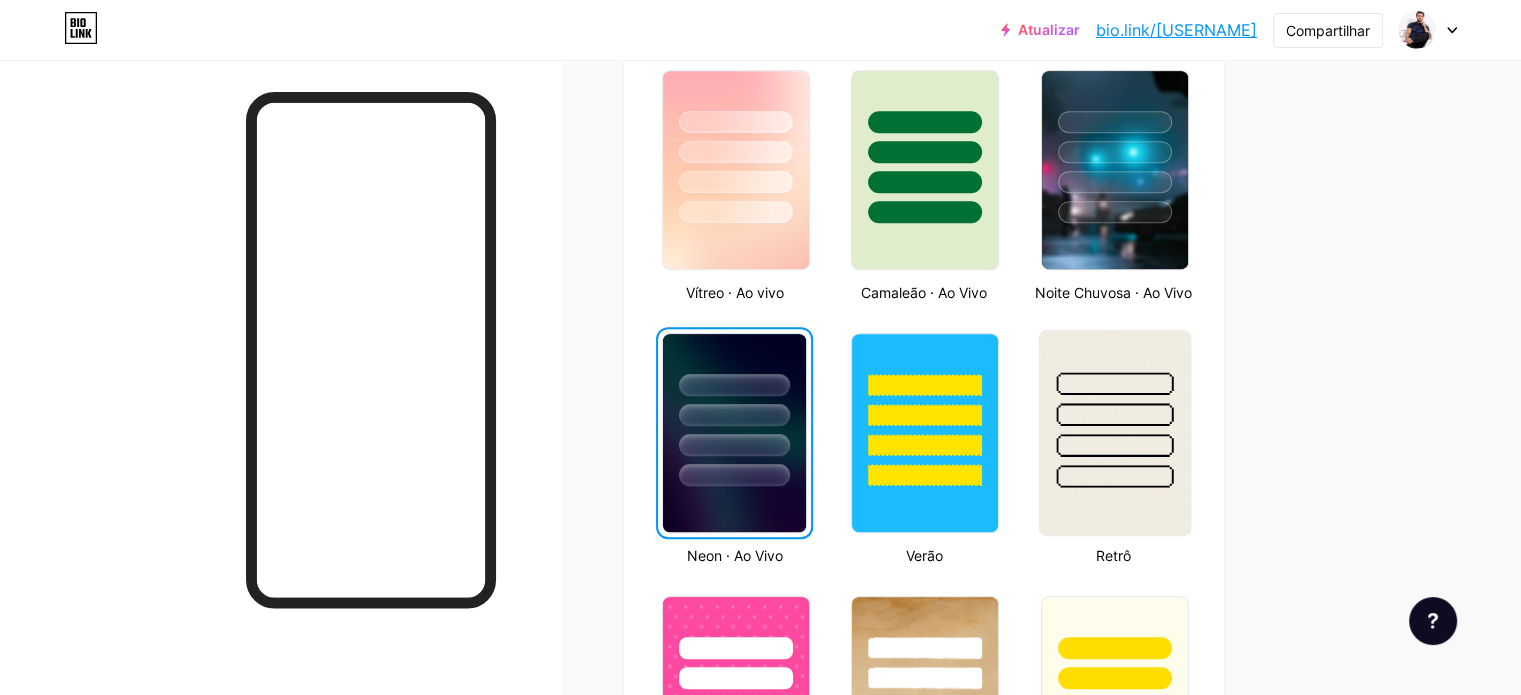 scroll, scrollTop: 1032, scrollLeft: 0, axis: vertical 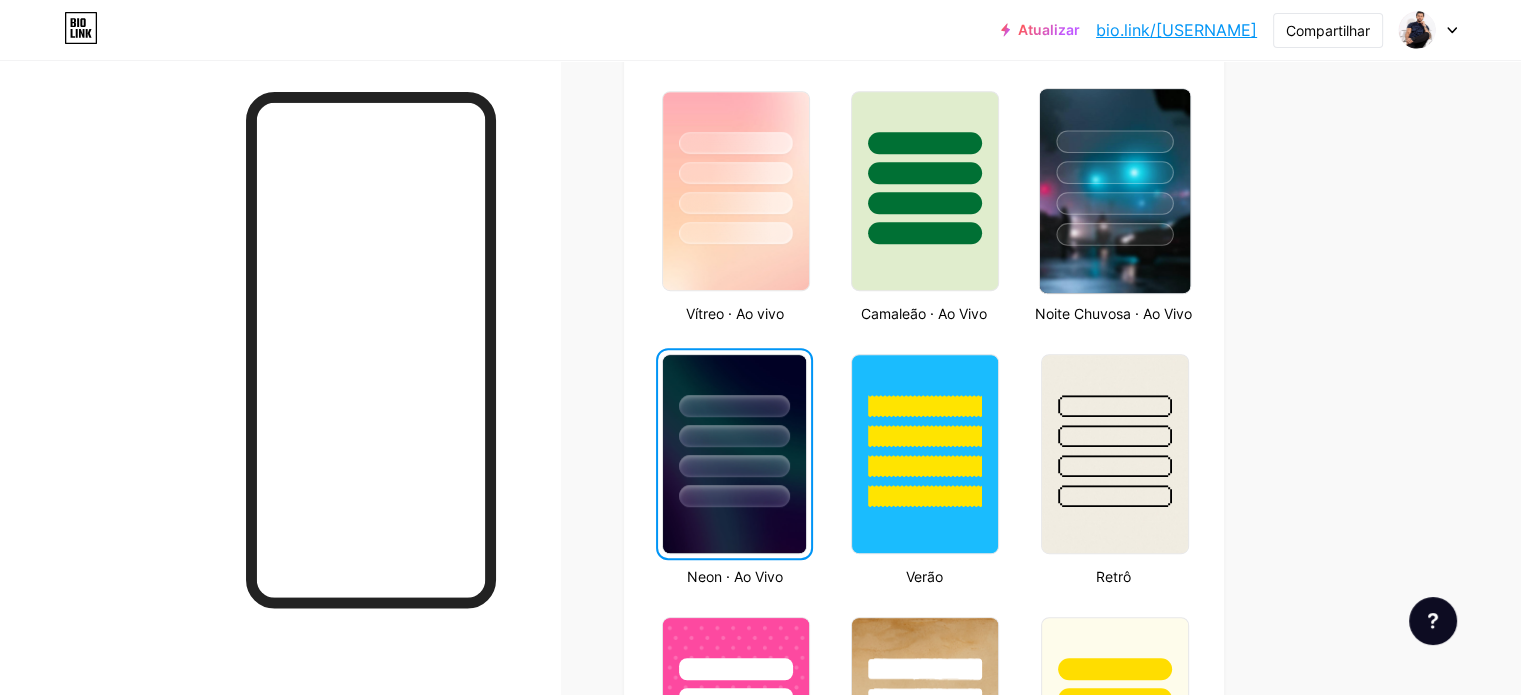 click at bounding box center [1114, 234] 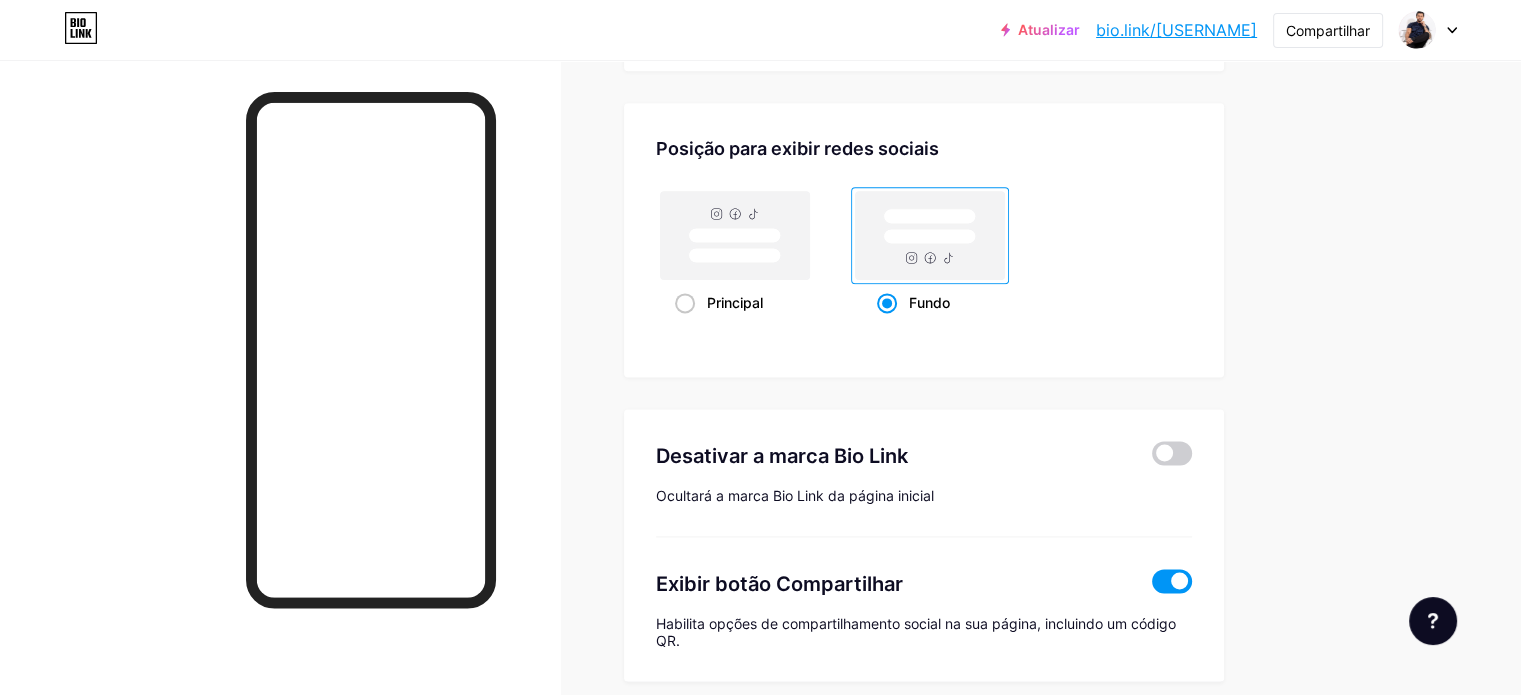scroll, scrollTop: 2532, scrollLeft: 0, axis: vertical 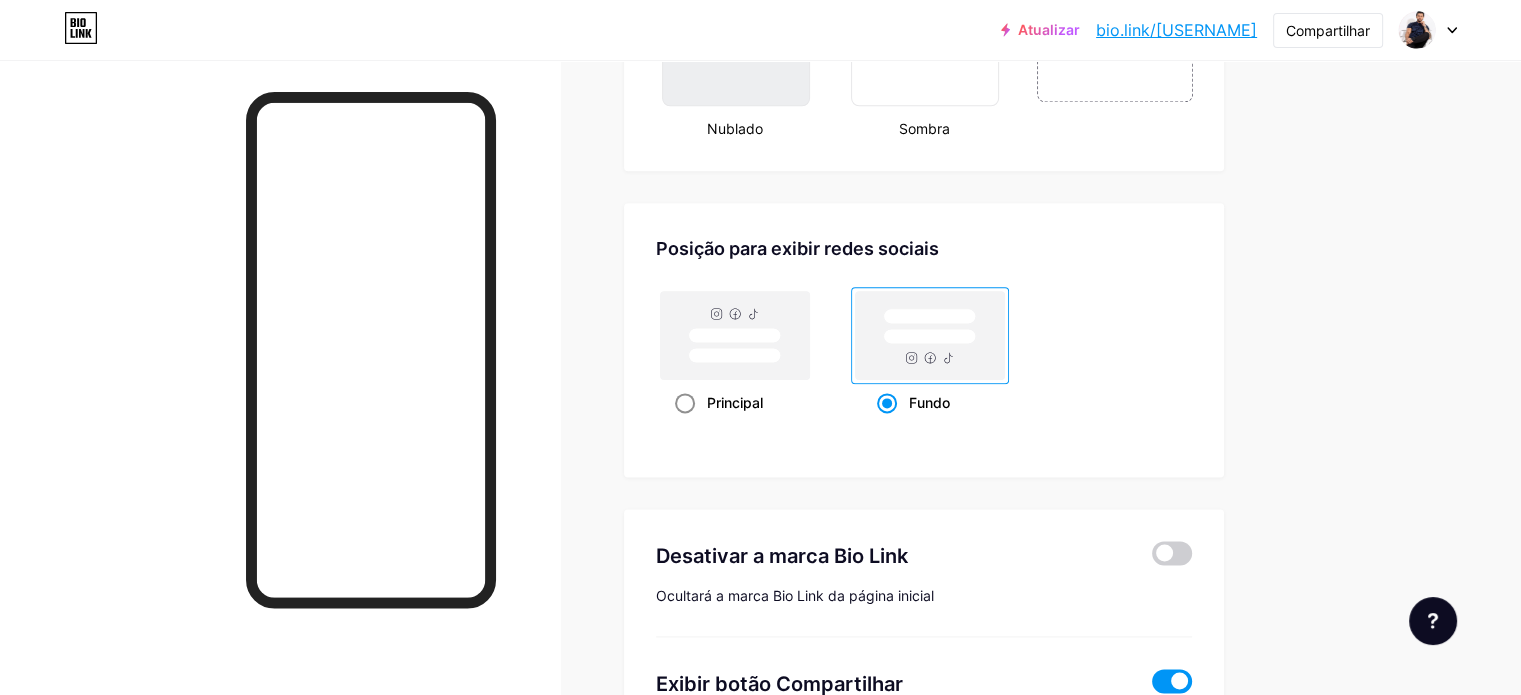 click 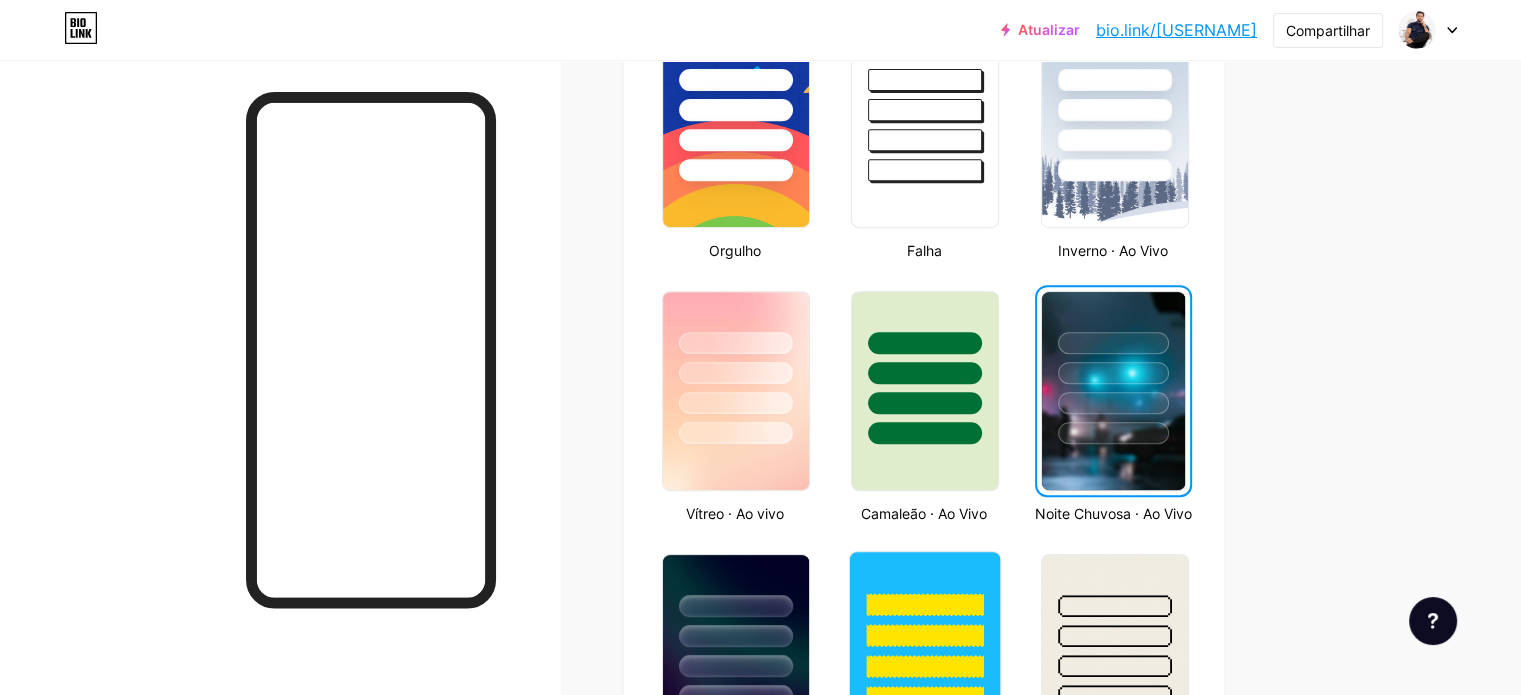 scroll, scrollTop: 732, scrollLeft: 0, axis: vertical 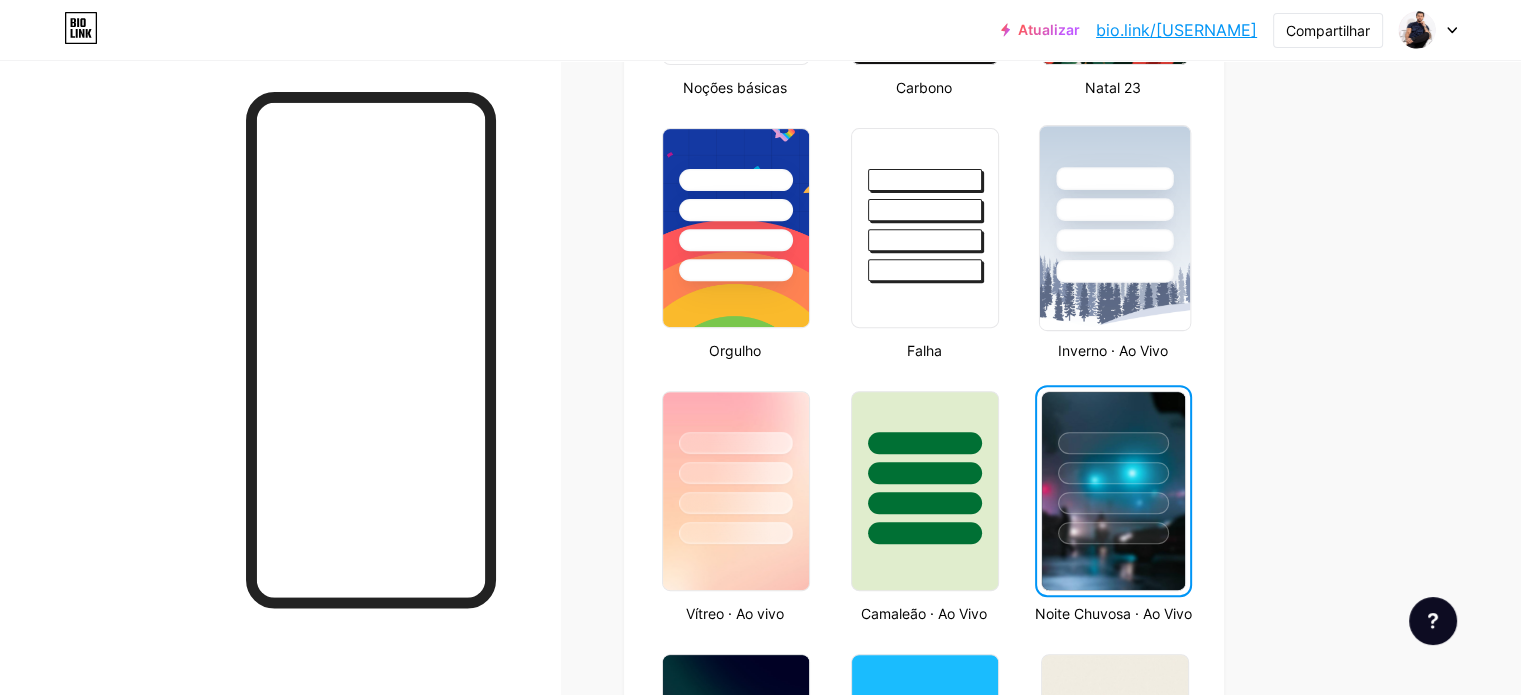 click at bounding box center (1114, 209) 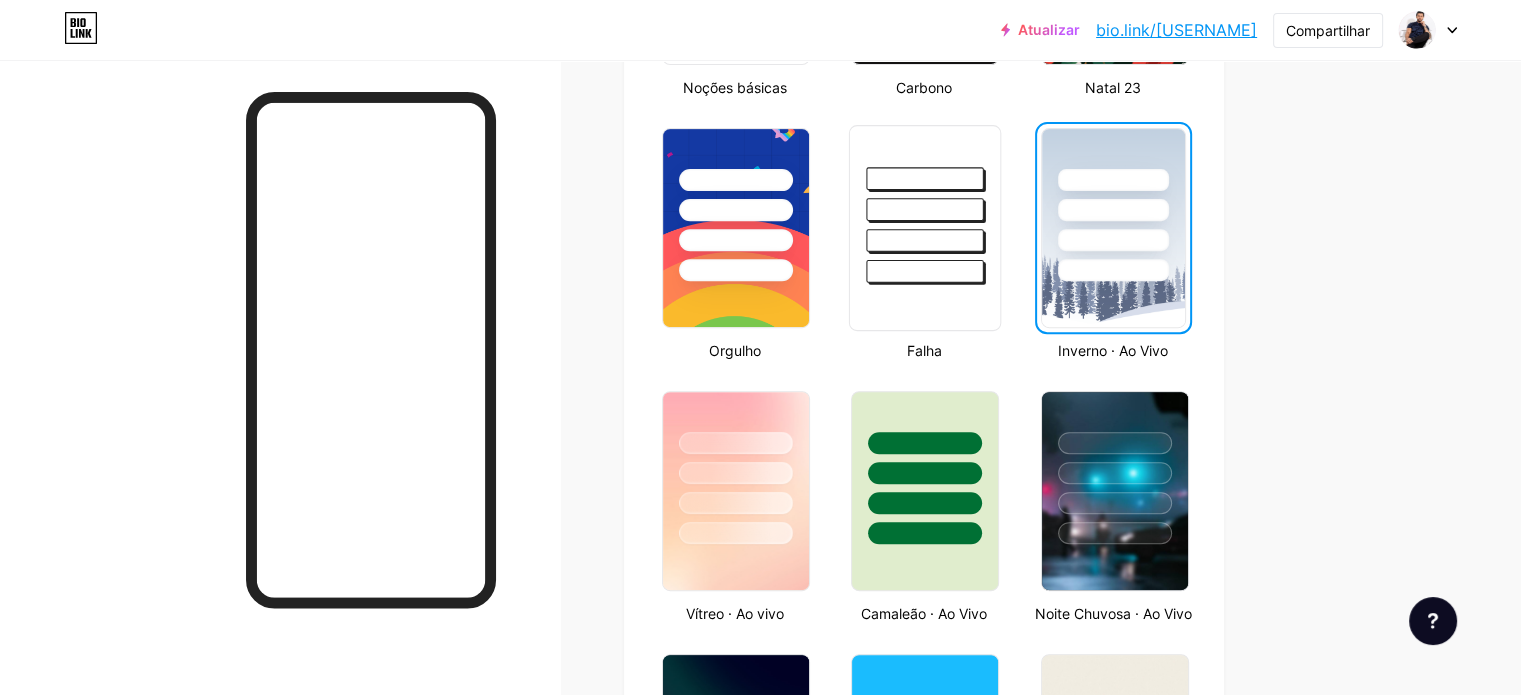 click at bounding box center (925, 228) 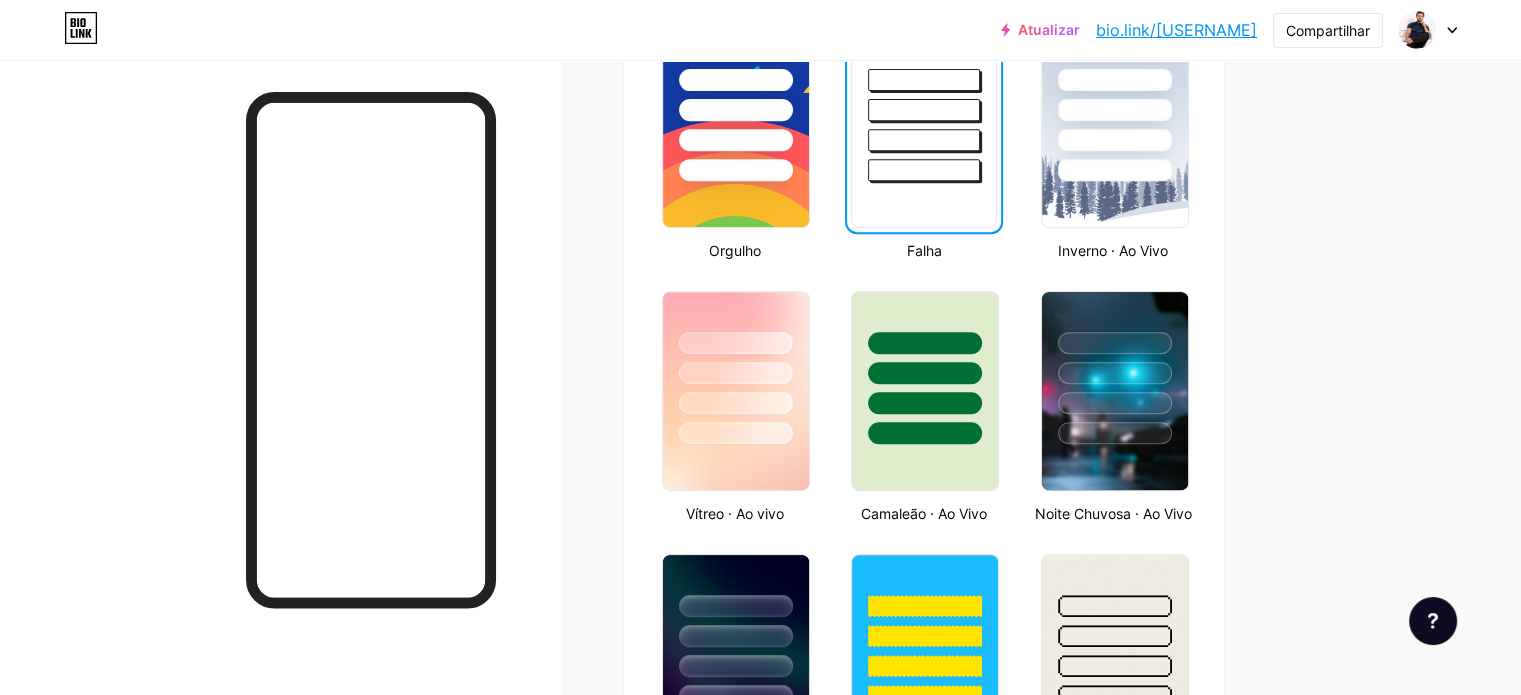 scroll, scrollTop: 1132, scrollLeft: 0, axis: vertical 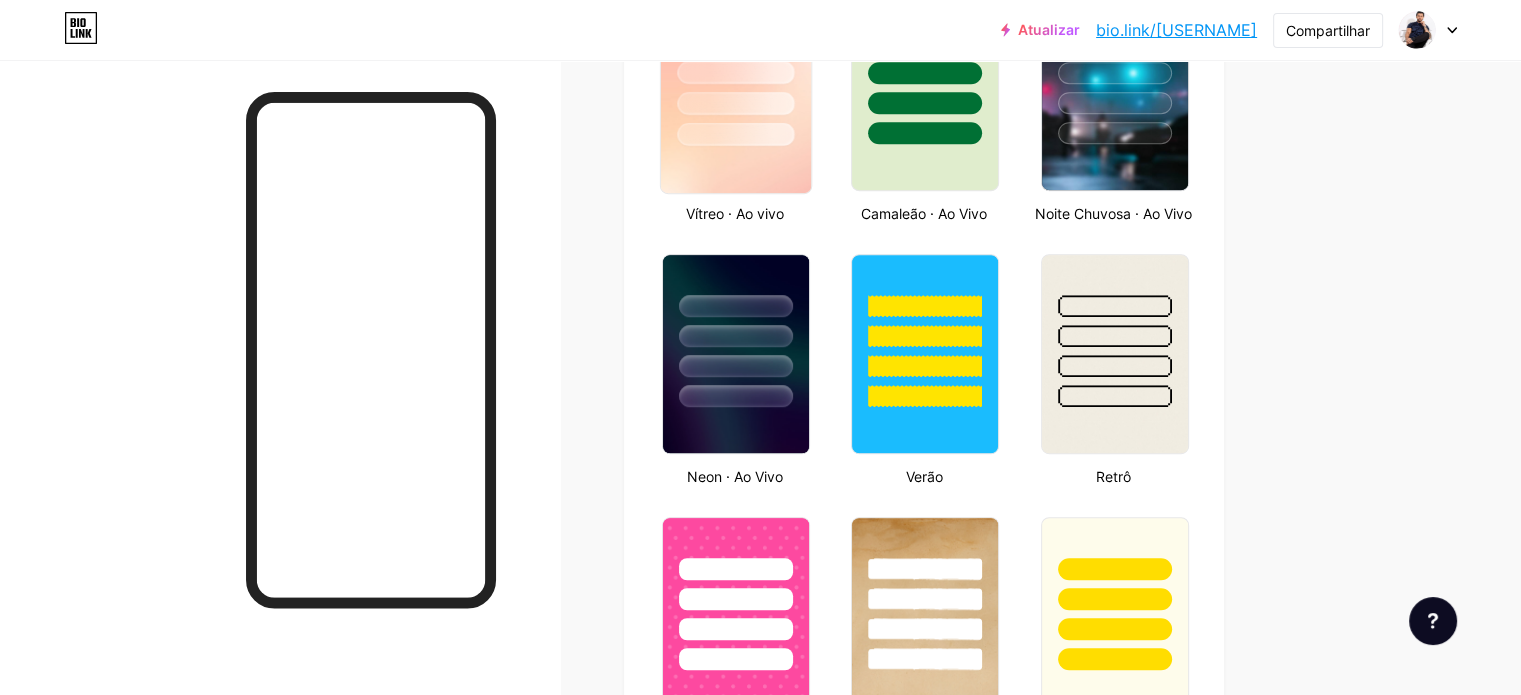 click at bounding box center (736, 91) 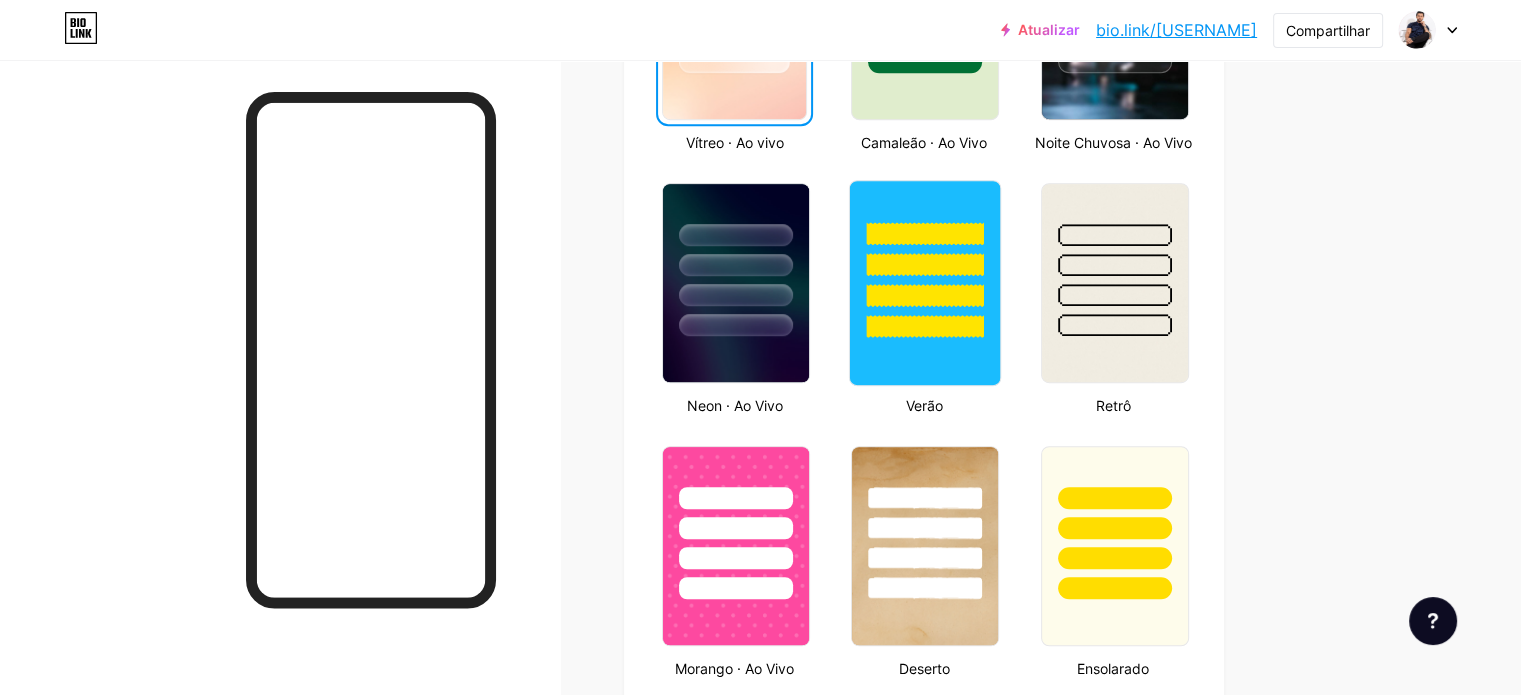 scroll, scrollTop: 1332, scrollLeft: 0, axis: vertical 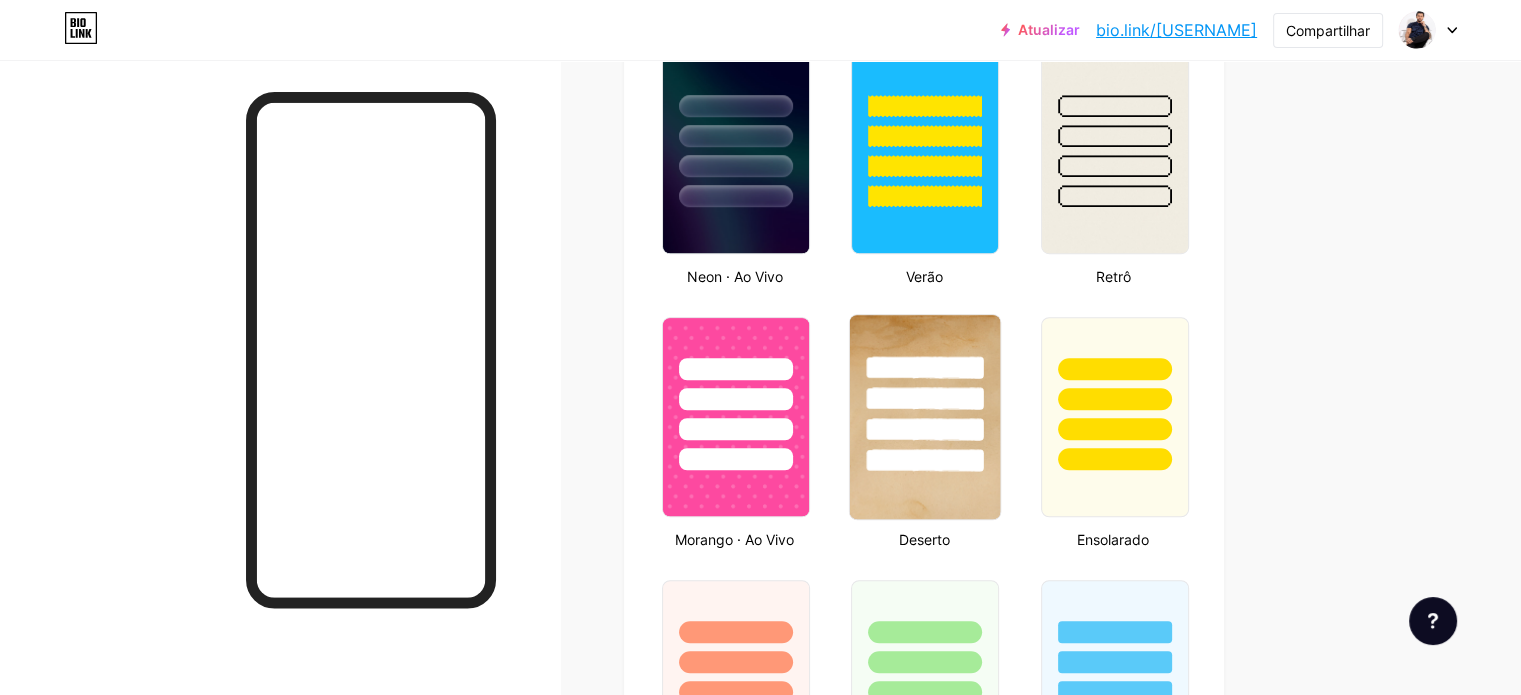click at bounding box center (925, 393) 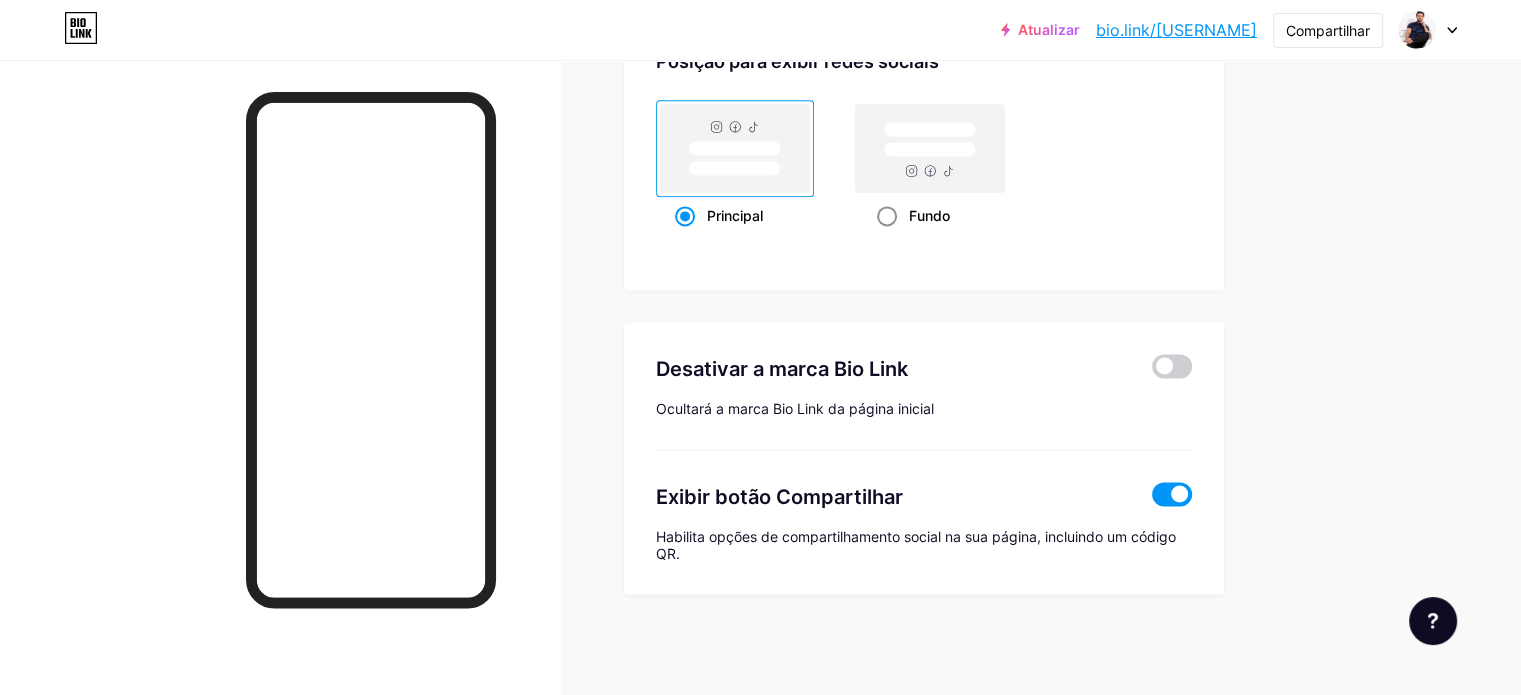scroll, scrollTop: 2632, scrollLeft: 0, axis: vertical 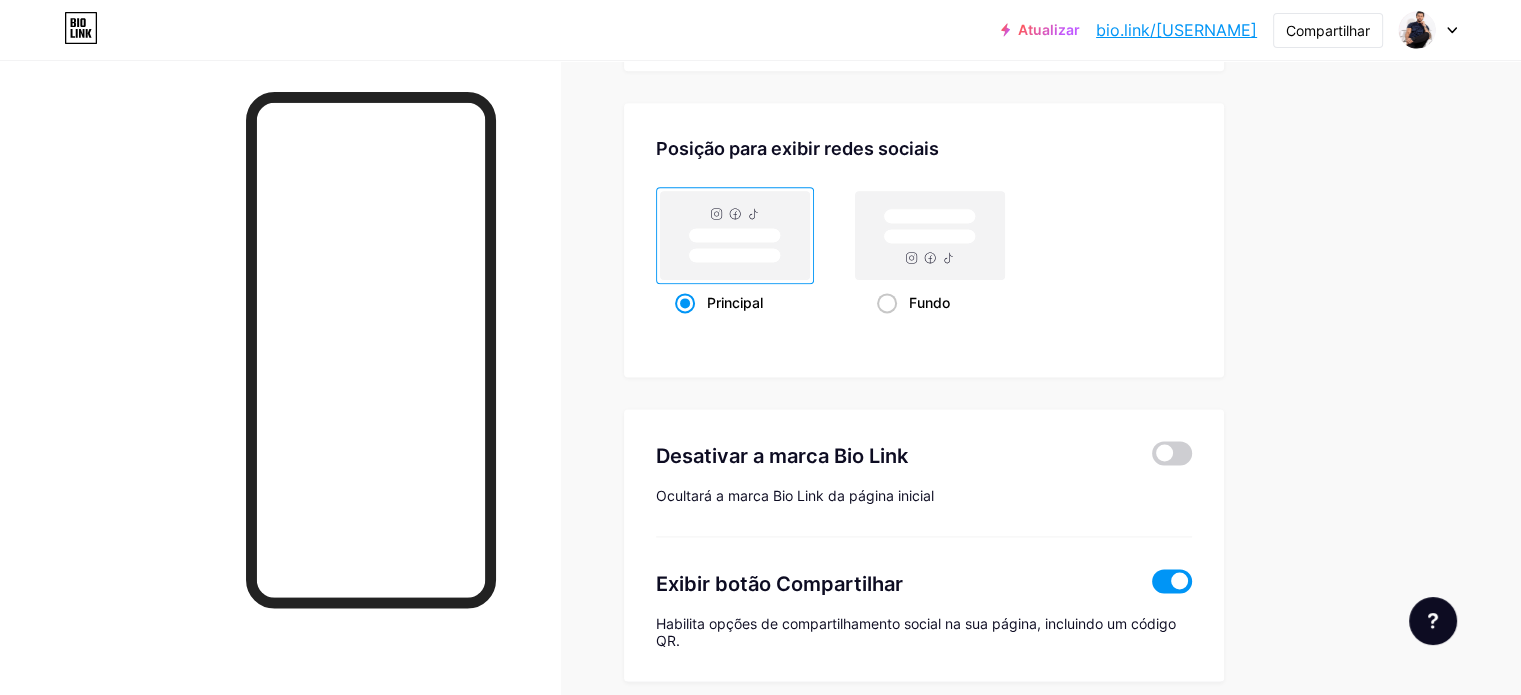click on "bio.link/[USERNAME]" at bounding box center (1176, 30) 